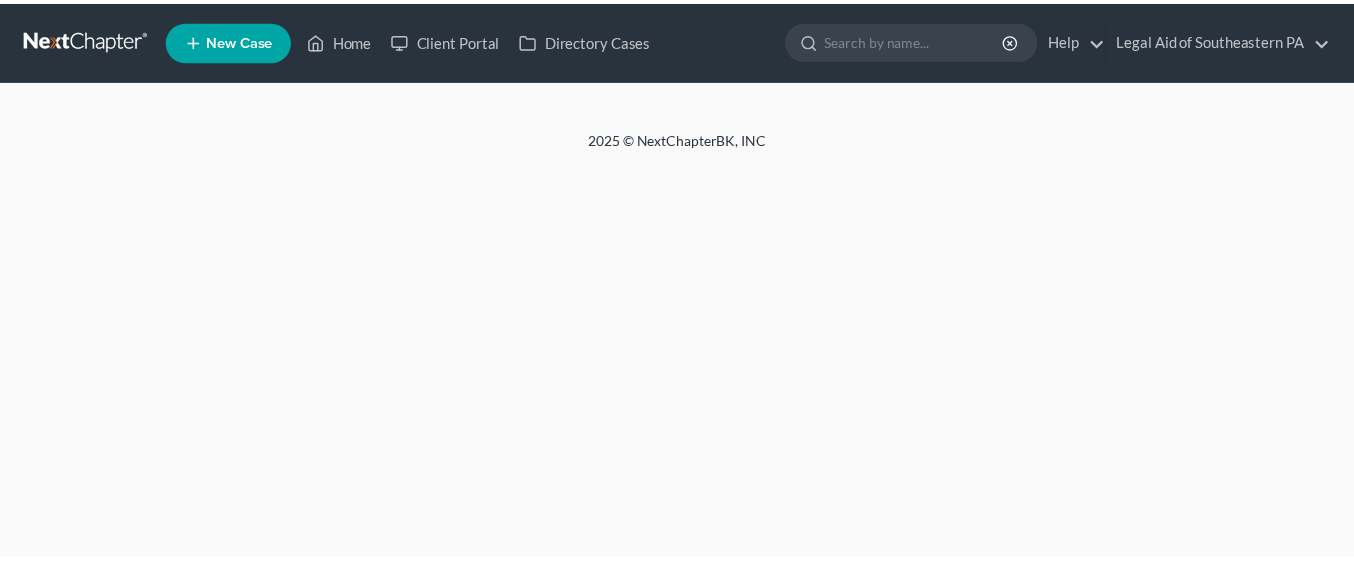 scroll, scrollTop: 0, scrollLeft: 0, axis: both 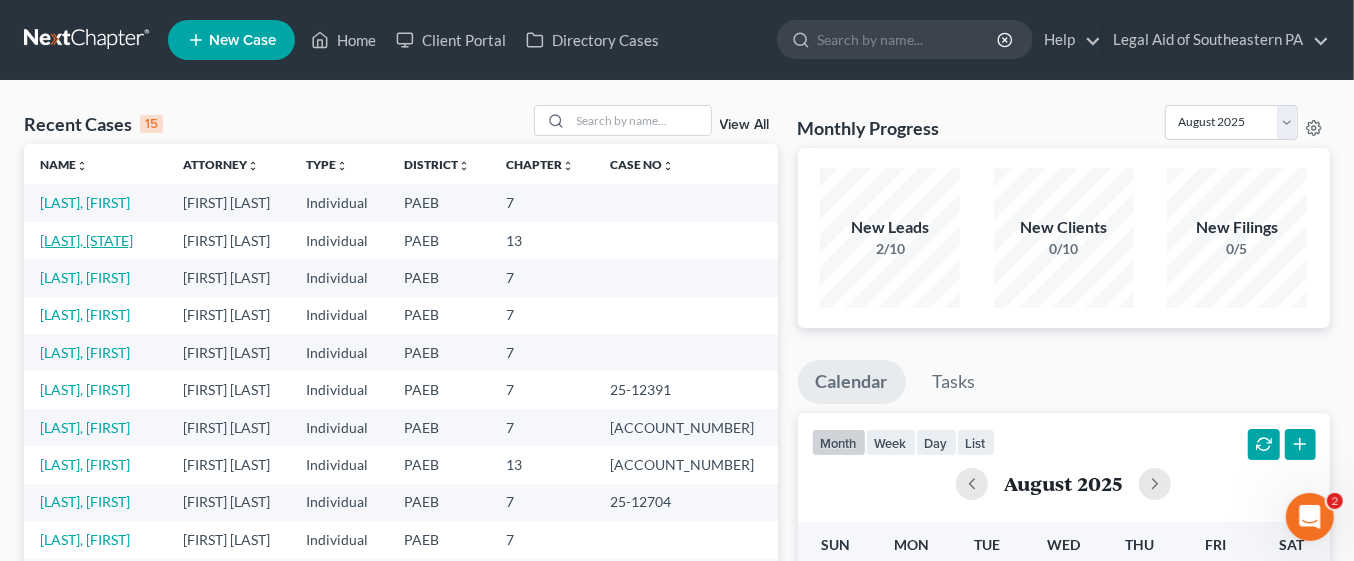 click on "[LAST], [STATE]" at bounding box center (86, 240) 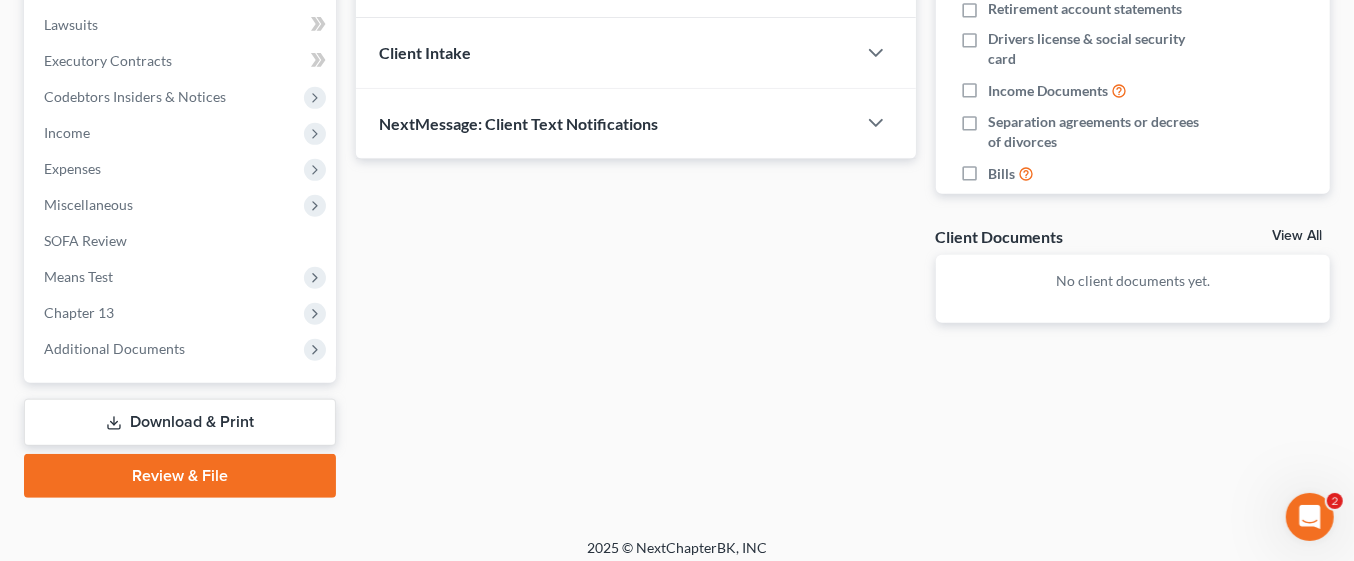 scroll, scrollTop: 529, scrollLeft: 0, axis: vertical 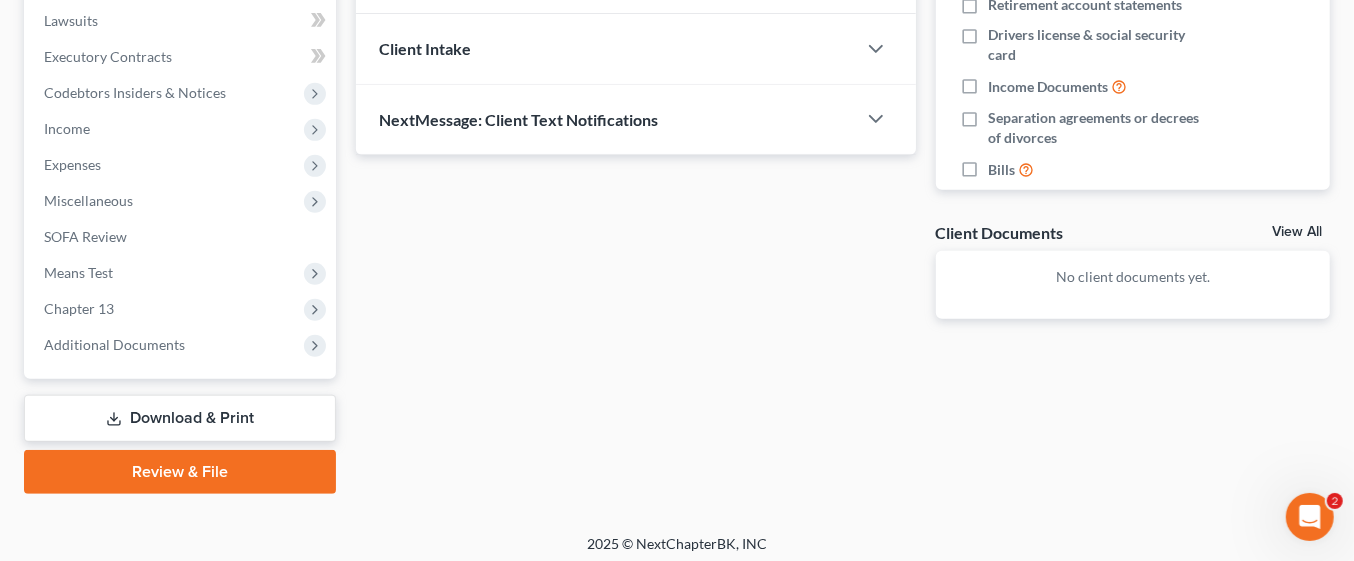 click on "Download & Print" at bounding box center (180, 418) 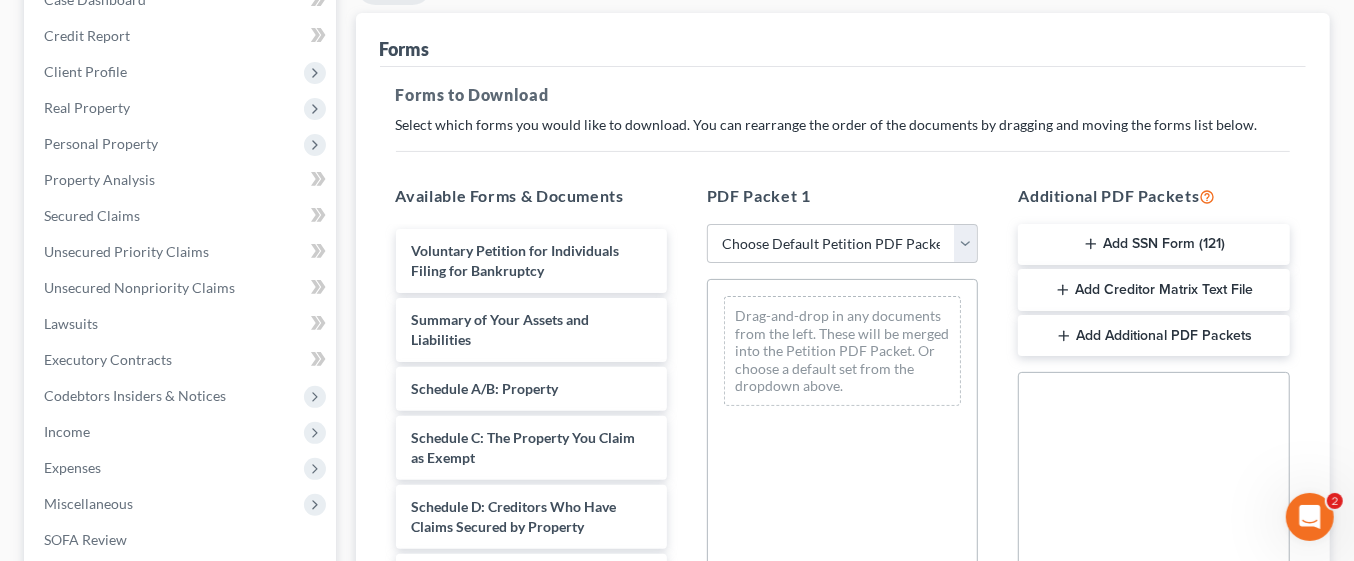 scroll, scrollTop: 242, scrollLeft: 0, axis: vertical 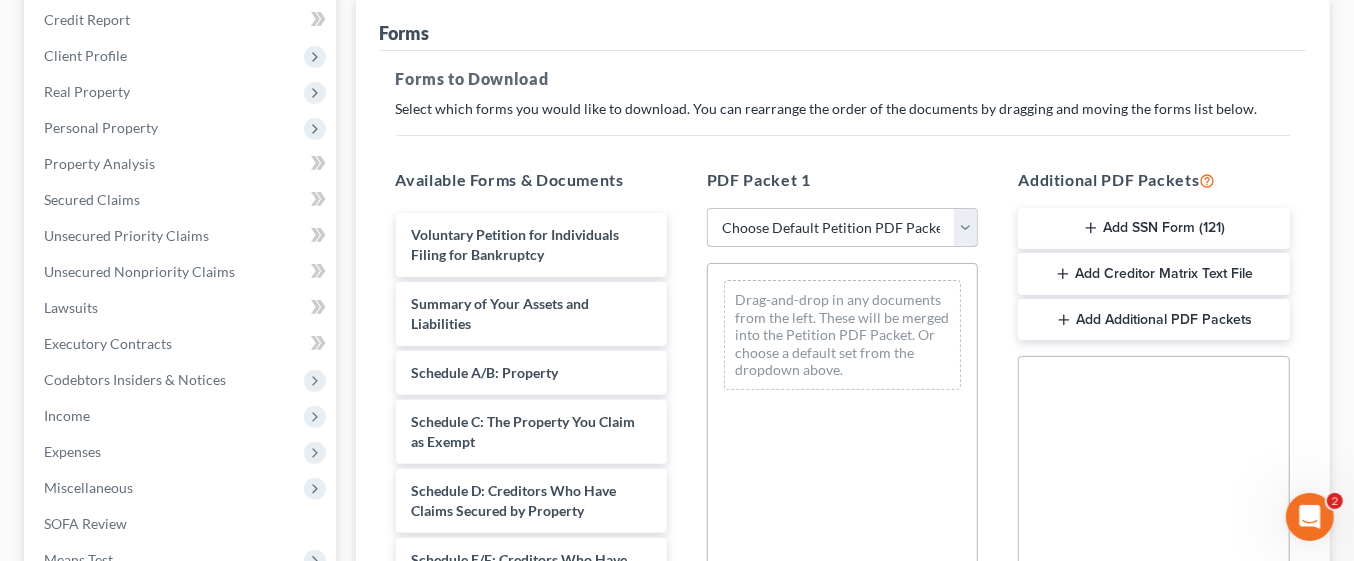 click on "Choose Default Petition PDF Packet Complete Bankruptcy Petition (all forms and schedules) Emergency Filing Forms (Petition and Creditor List Only) Amended Forms Signature Pages Only Supplemental Post Petition (Sch. I & J) Supplemental Post Petition (Sch. I) Supplemental Post Petition (Sch. J) final Updated Pet & Sch Balance of ER Petition ER Chapter 13" at bounding box center (842, 228) 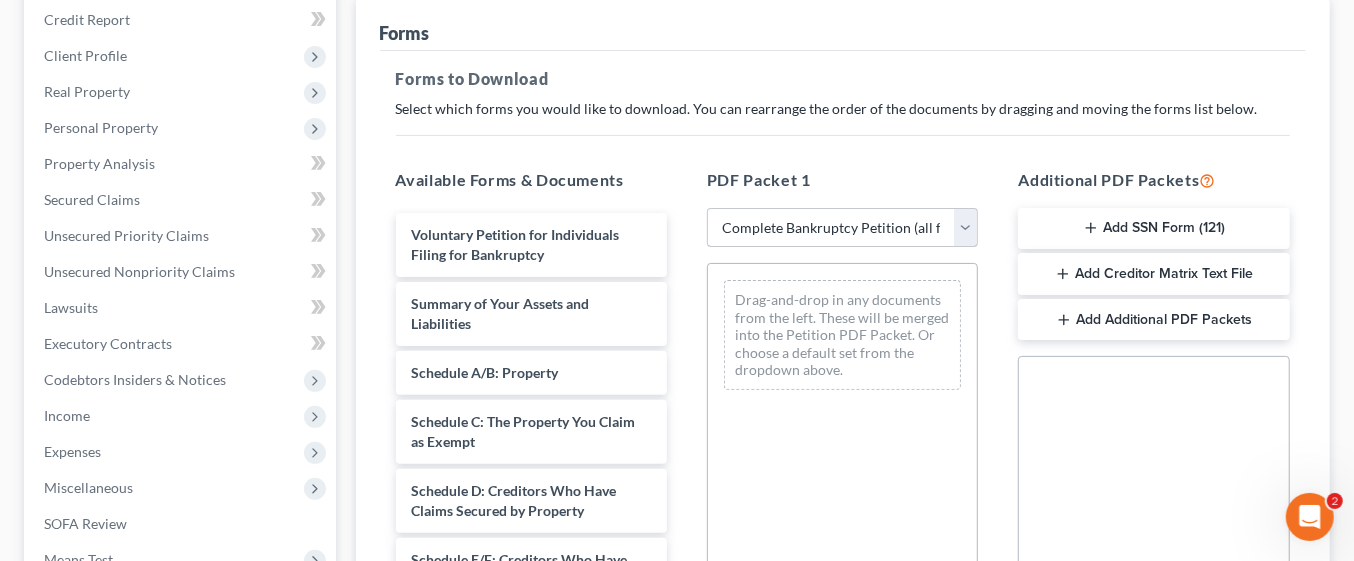 click on "Choose Default Petition PDF Packet Complete Bankruptcy Petition (all forms and schedules) Emergency Filing Forms (Petition and Creditor List Only) Amended Forms Signature Pages Only Supplemental Post Petition (Sch. I & J) Supplemental Post Petition (Sch. I) Supplemental Post Petition (Sch. J) final Updated Pet & Sch Balance of ER Petition ER Chapter 13" at bounding box center (842, 228) 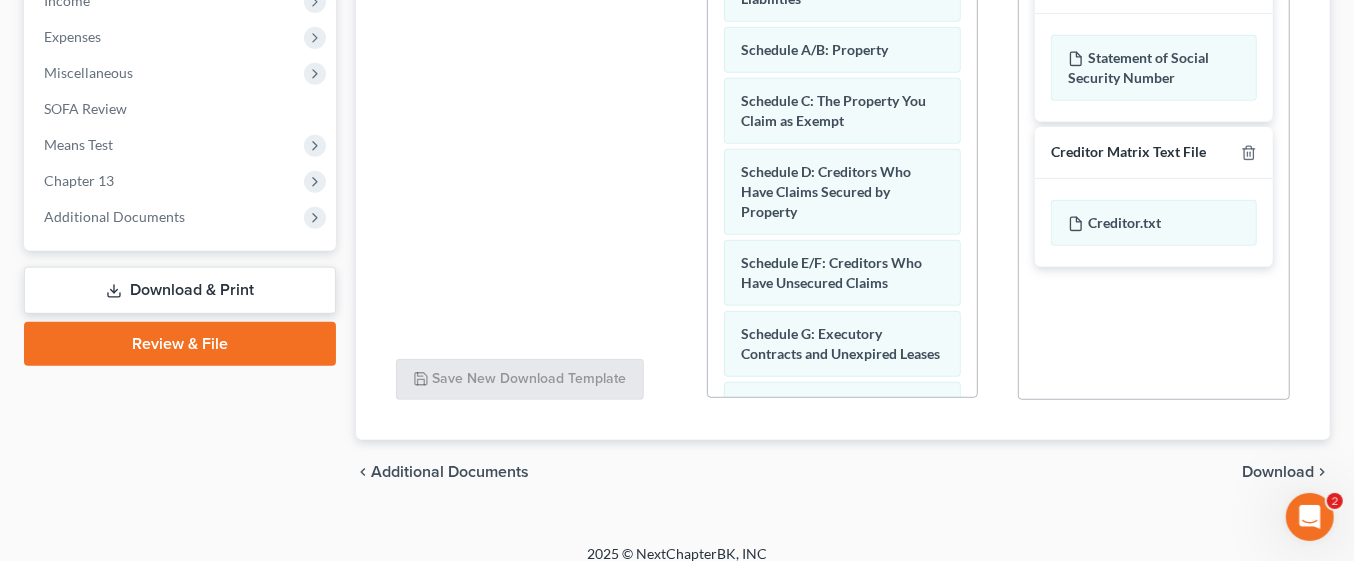 scroll, scrollTop: 672, scrollLeft: 0, axis: vertical 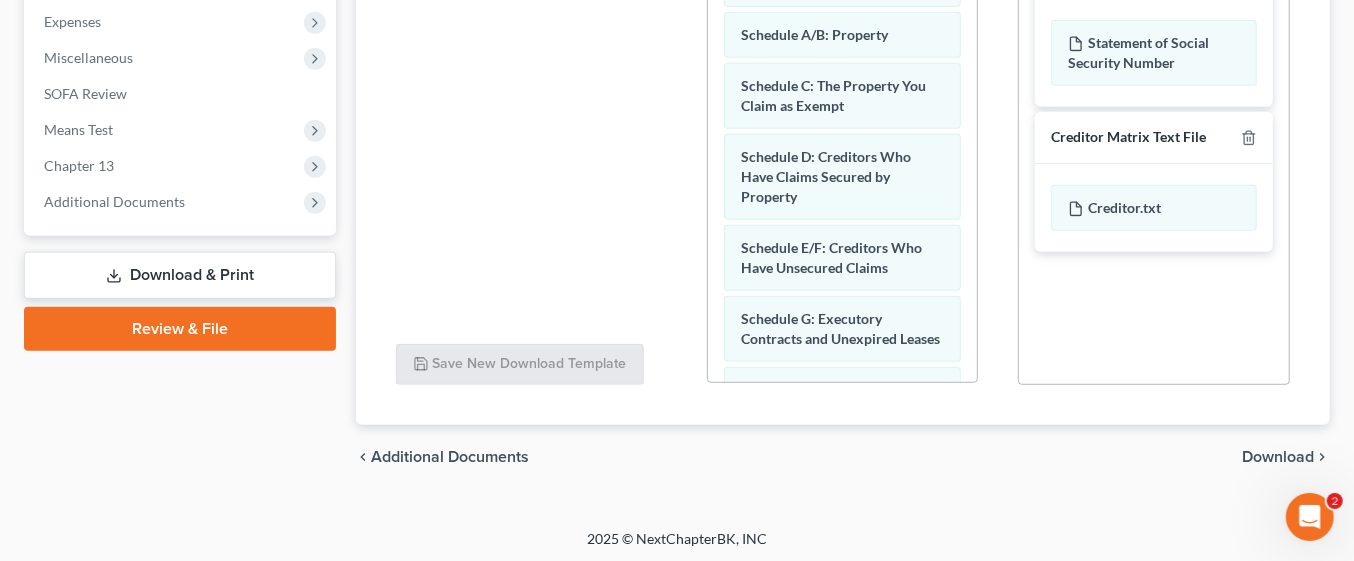 click on "Download" at bounding box center [1278, 457] 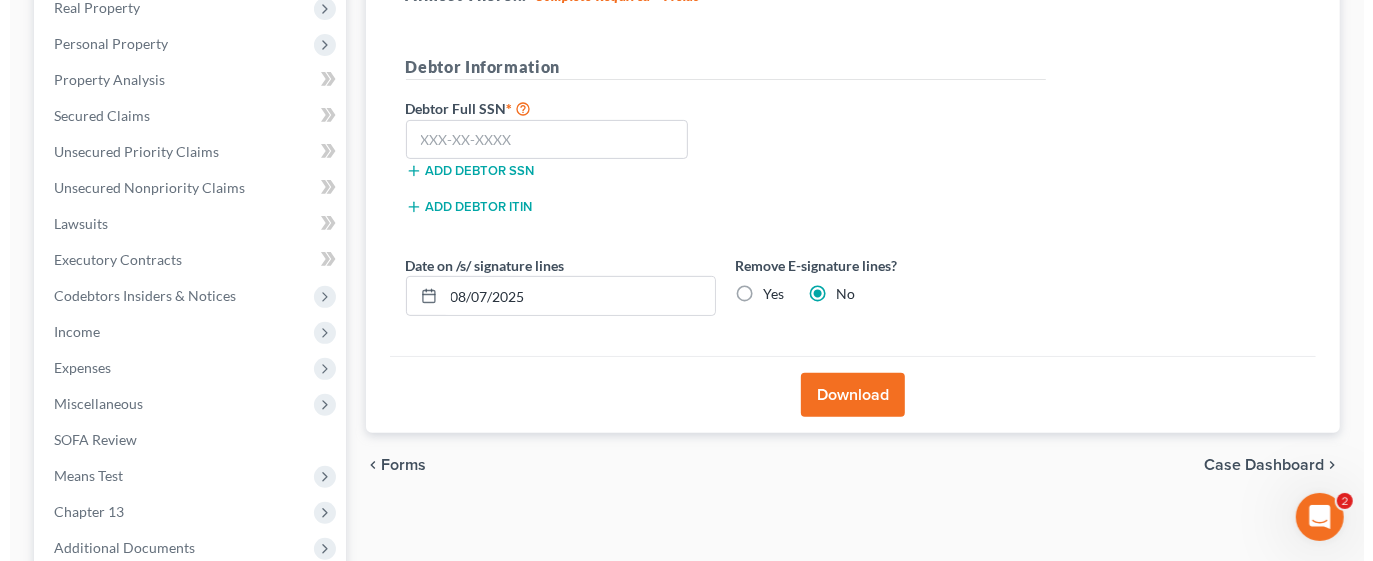 scroll, scrollTop: 317, scrollLeft: 0, axis: vertical 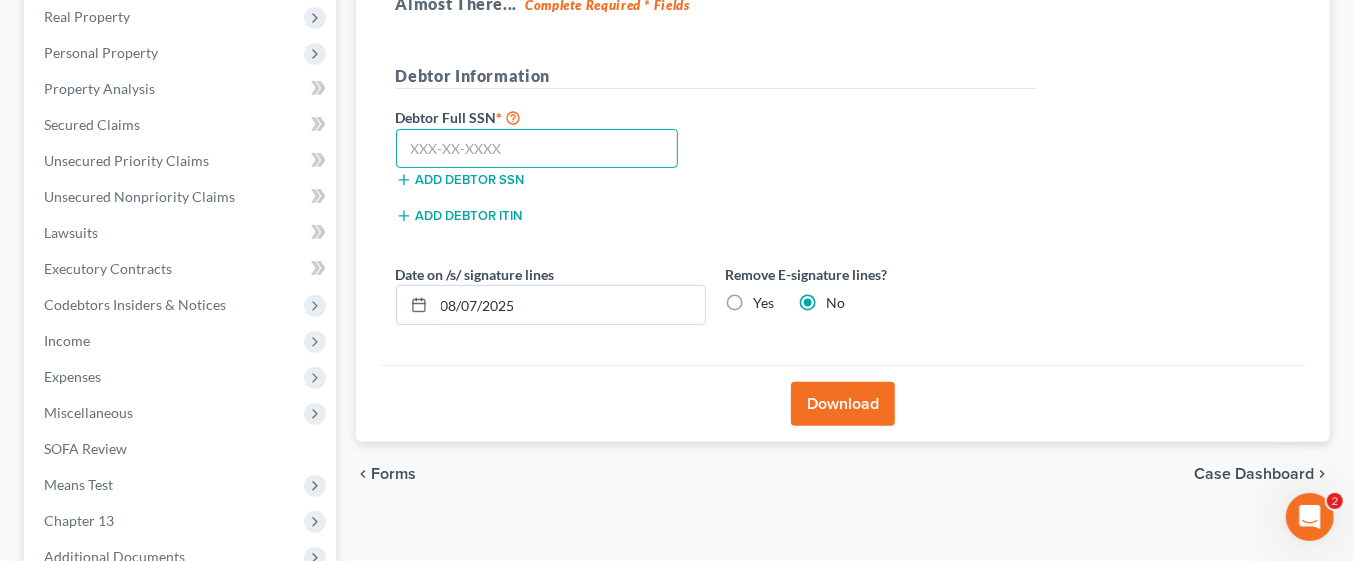 paste on "[SSN]" 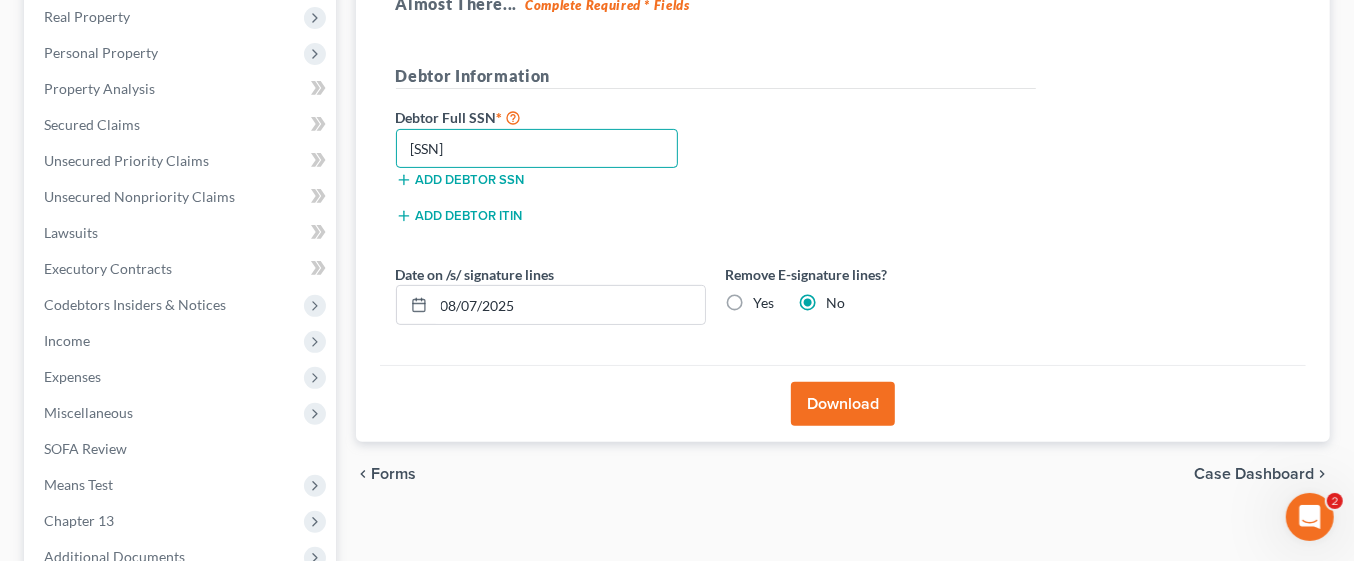 type on "[SSN]" 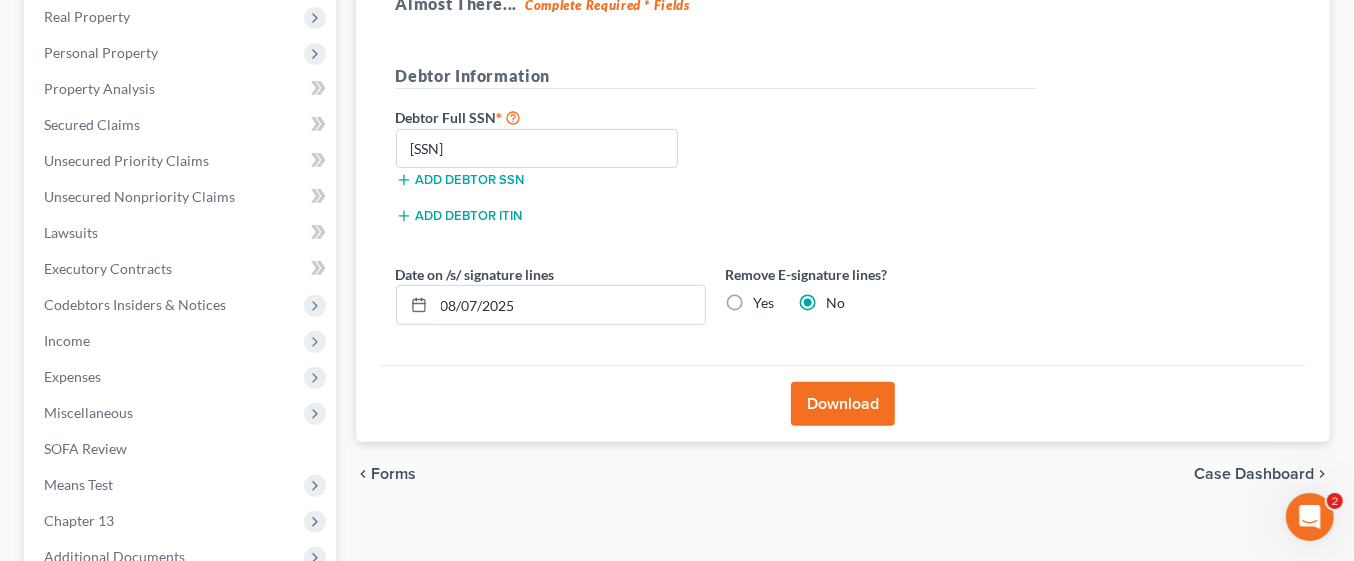 click on "Download" at bounding box center (843, 404) 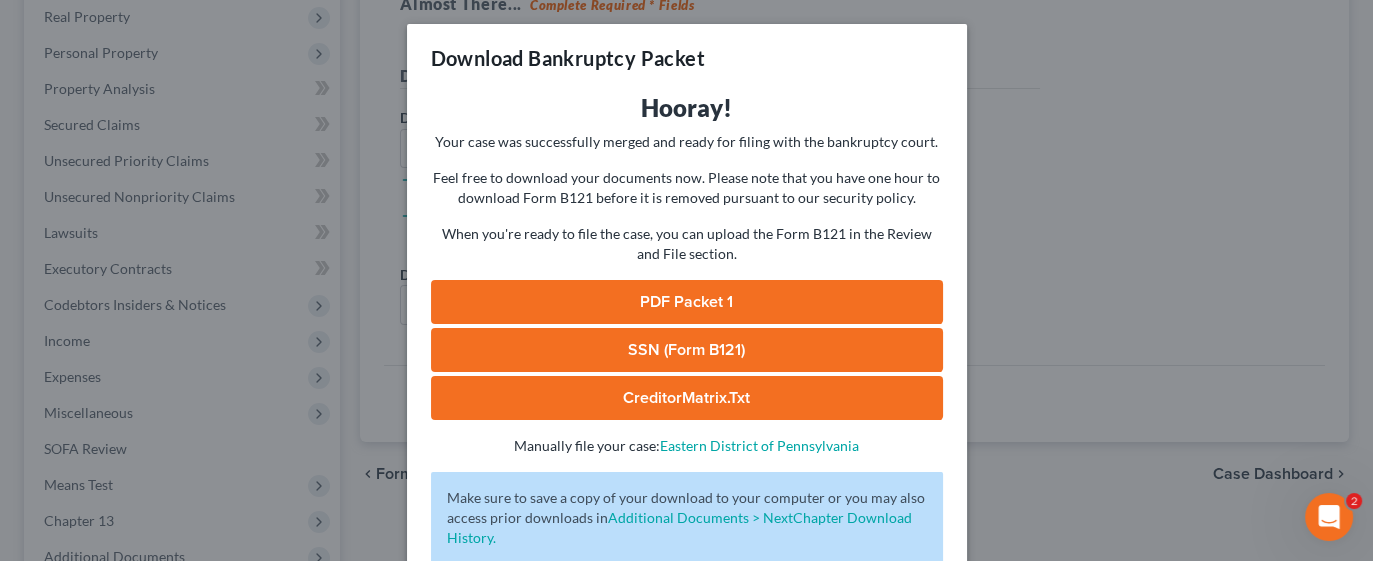 click on "PDF Packet 1" at bounding box center [687, 302] 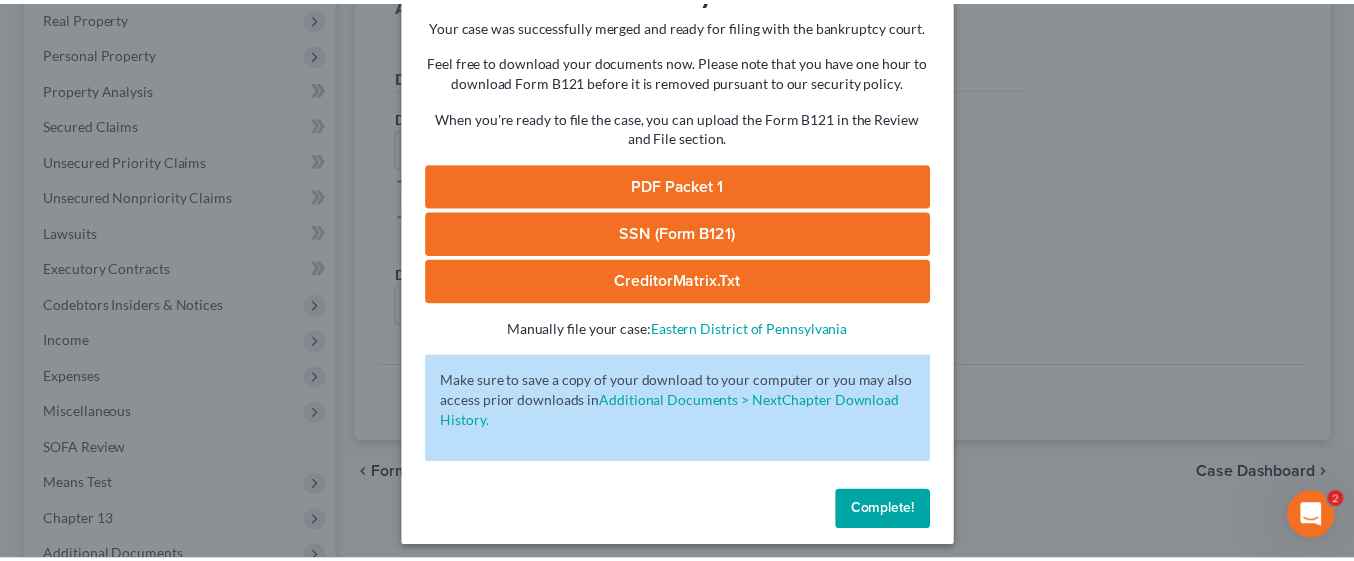 scroll, scrollTop: 125, scrollLeft: 0, axis: vertical 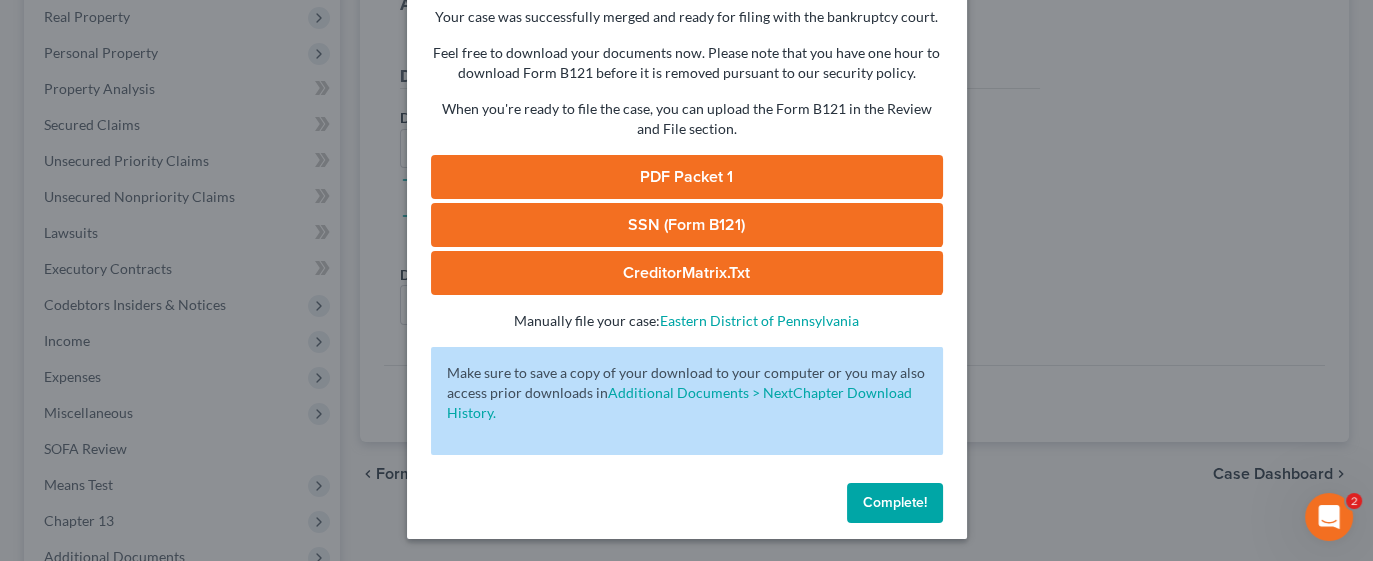 click on "Complete!" at bounding box center (895, 502) 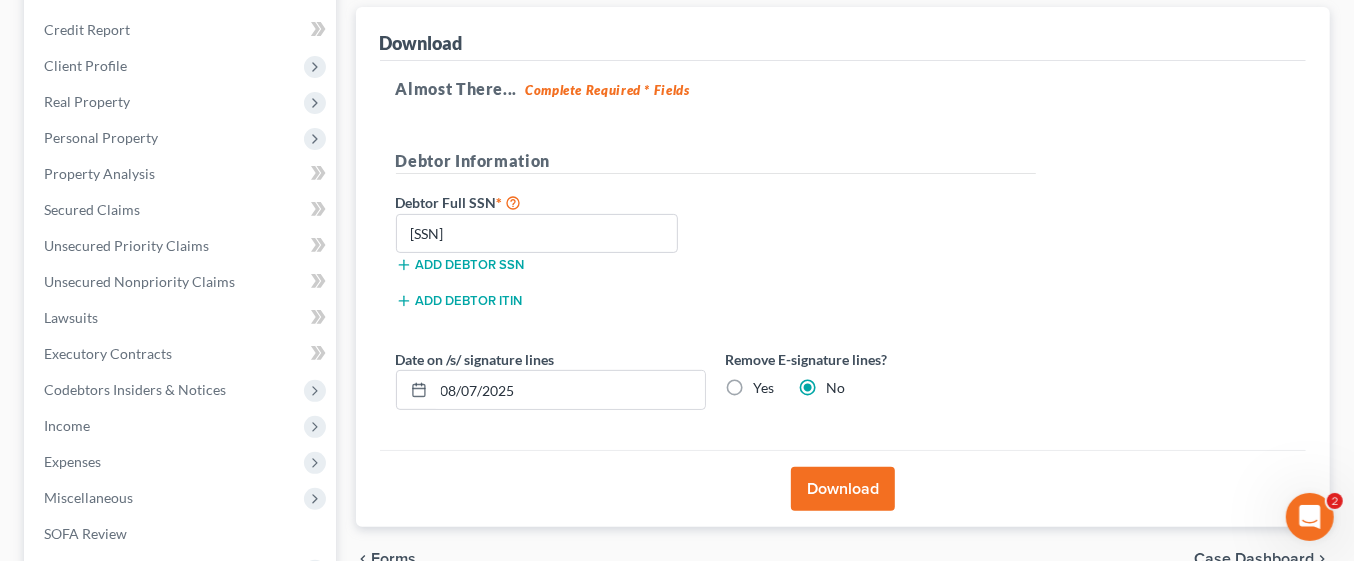 scroll, scrollTop: 224, scrollLeft: 0, axis: vertical 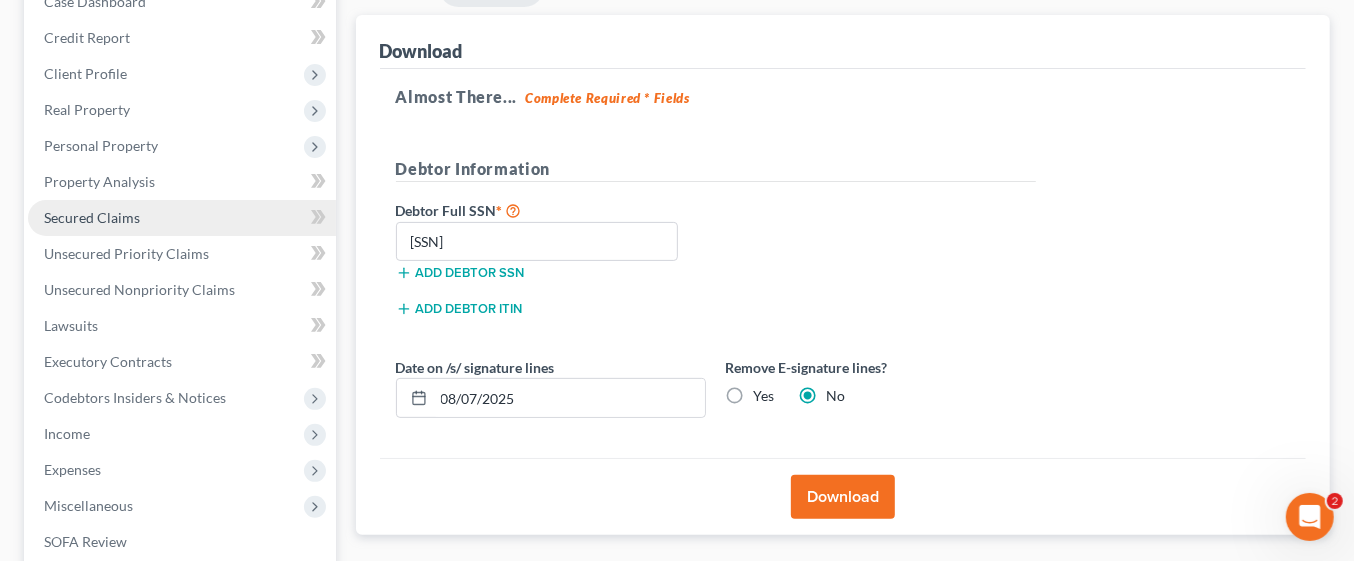 click on "Secured Claims" at bounding box center (92, 217) 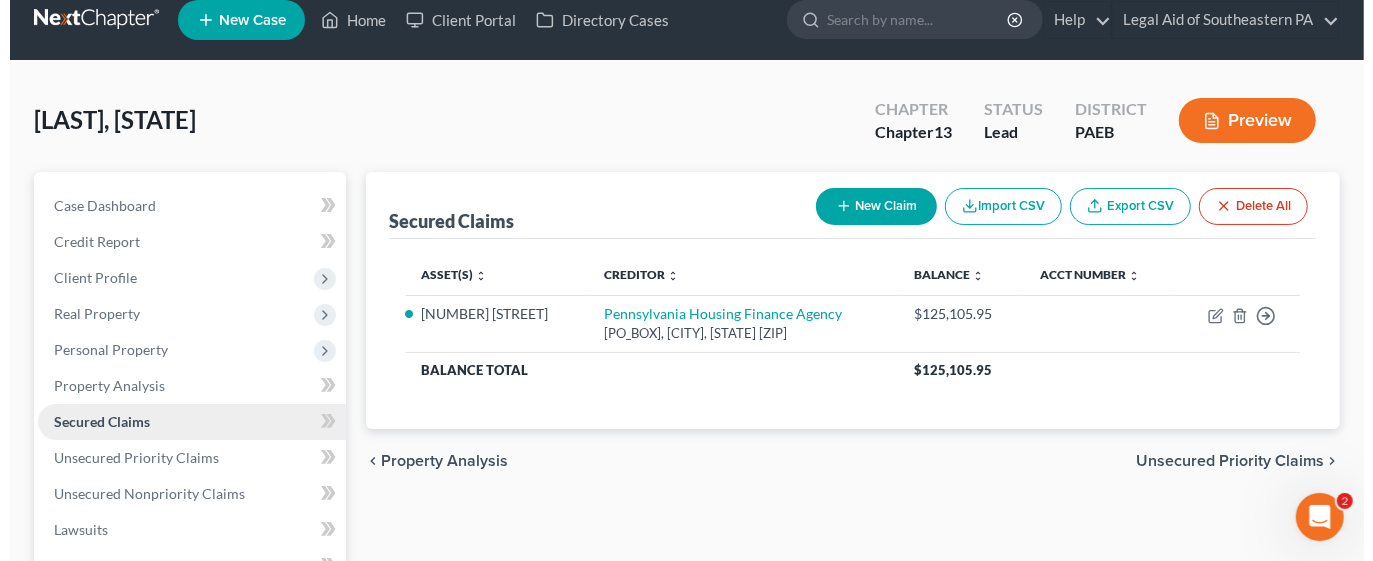 scroll, scrollTop: 0, scrollLeft: 0, axis: both 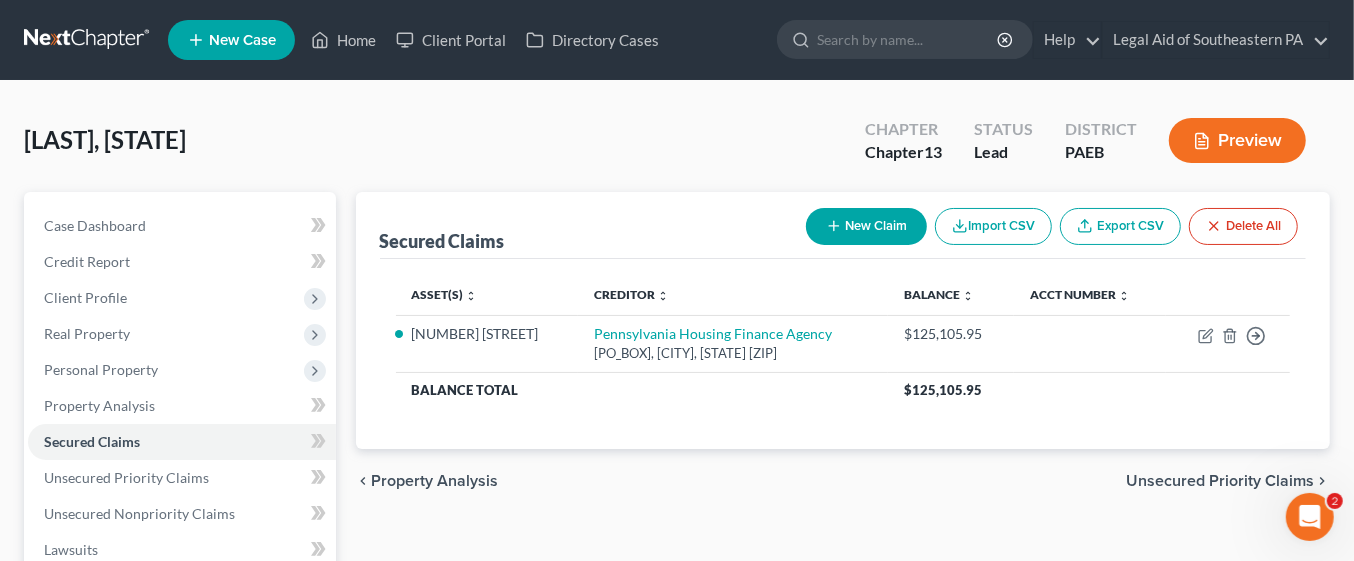click on "New Claim" at bounding box center [866, 226] 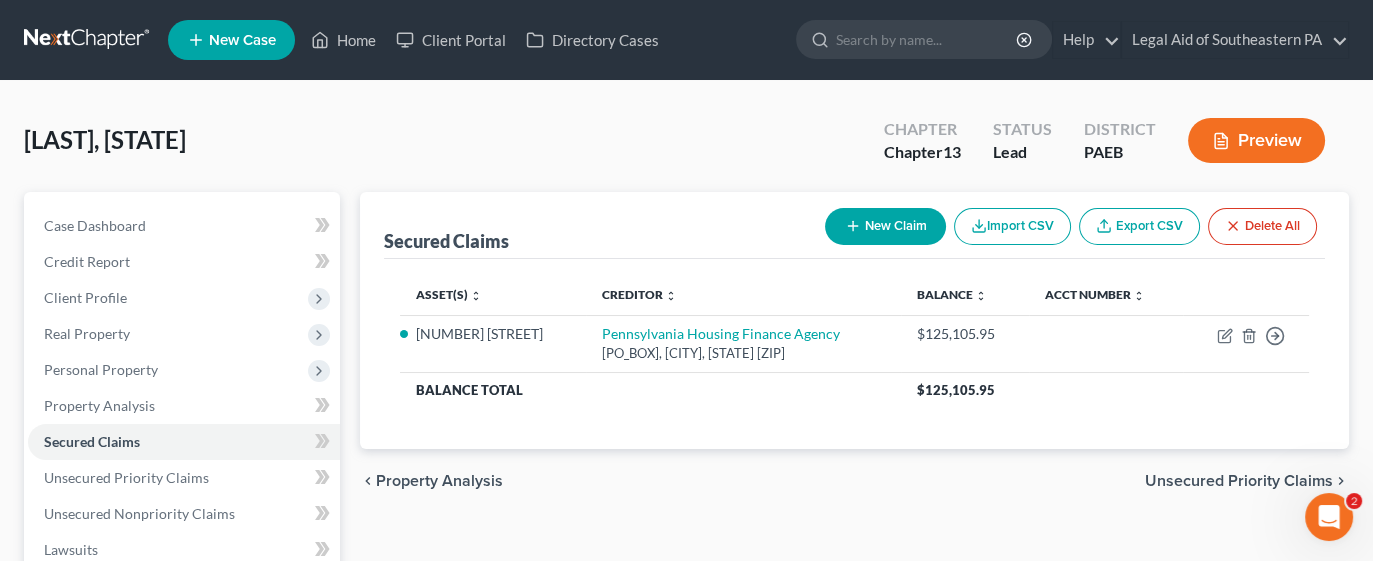 select on "0" 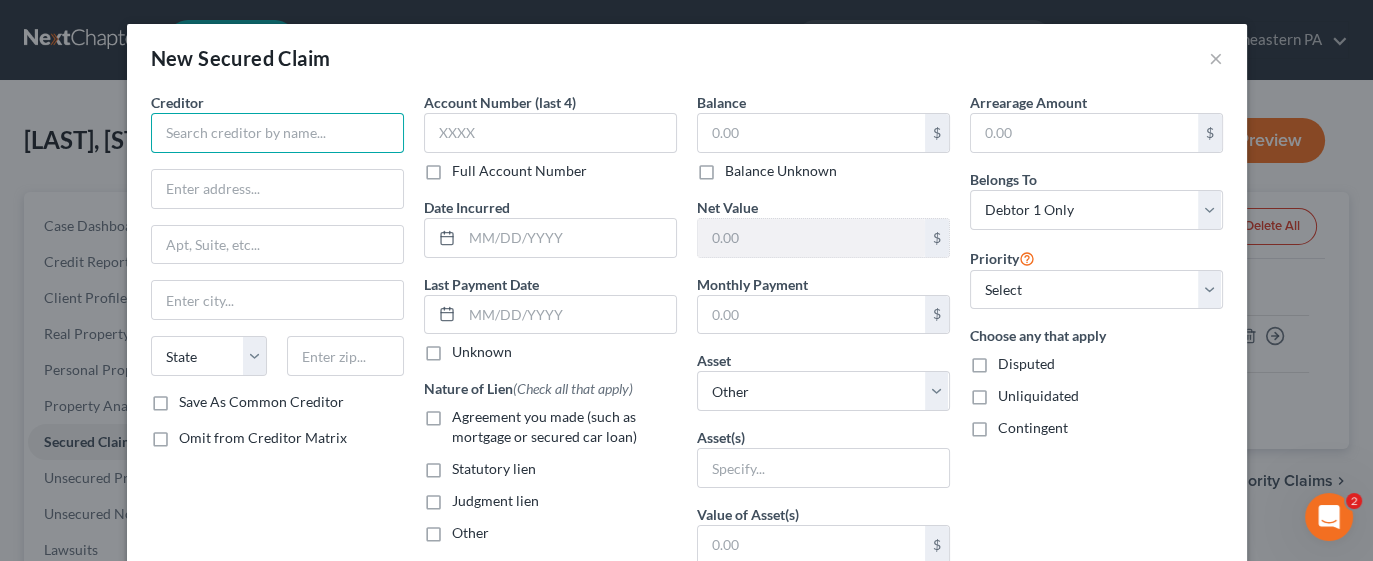 click at bounding box center (277, 133) 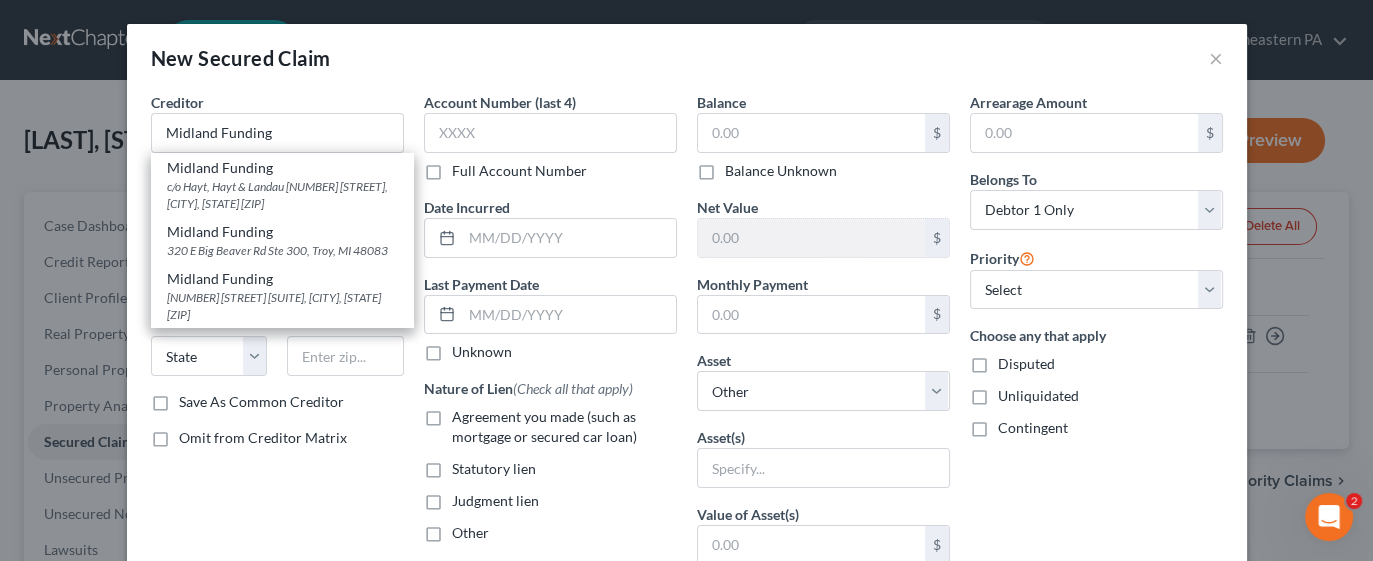 click on "Creditor *    Midland Funding                                        Midland Funding               c/o Hayt, Hayt & Landau [NUMBER] [STREET], [CITY], [STATE] [ZIP]                           Midland Funding               [NUMBER] [STREET] [SUITE], [CITY], [STATE] [ZIP]                           Midland Funding               [NUMBER] [STREET] [SUITE], [CITY], [STATE] [ZIP]         State AL AK AR AZ CA CO CT DE DC FL GA GU HI ID IL IN IA KS KY LA ME MD MA MI MN MS MO MT NC ND NE NV NH NJ NM NY OH OK OR PA PR RI SC SD TN TX UT VI VA VT WA WV WI WY Save As Common Creditor Omit from Creditor Matrix" at bounding box center [277, 538] 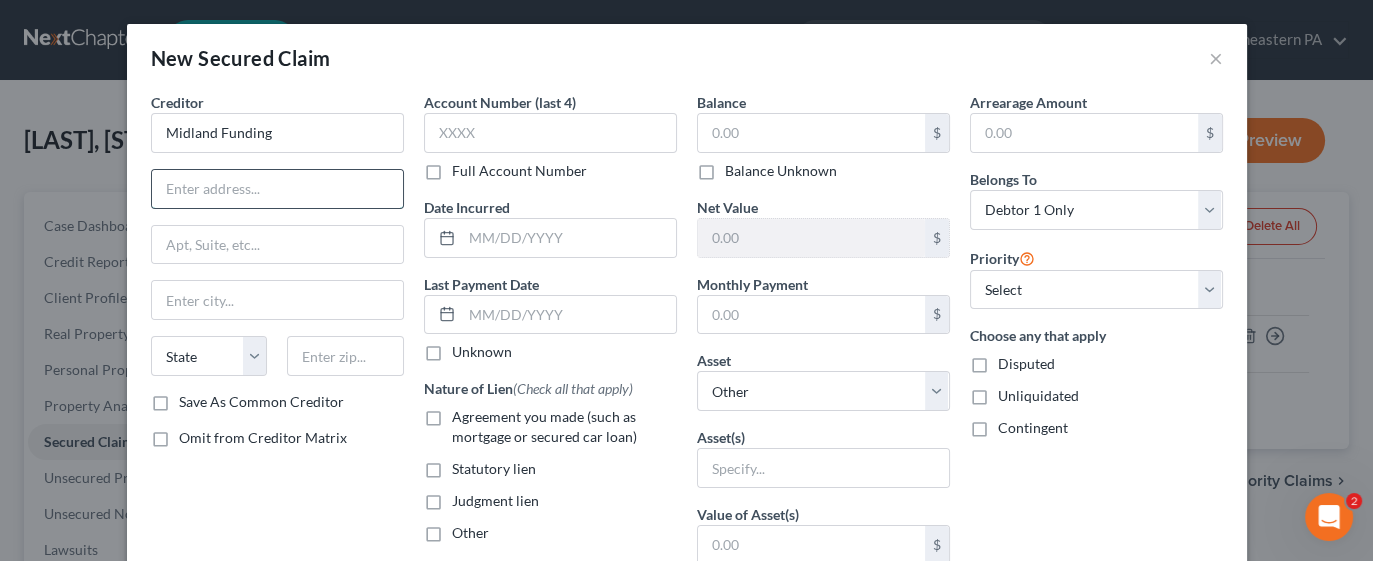 click at bounding box center (277, 189) 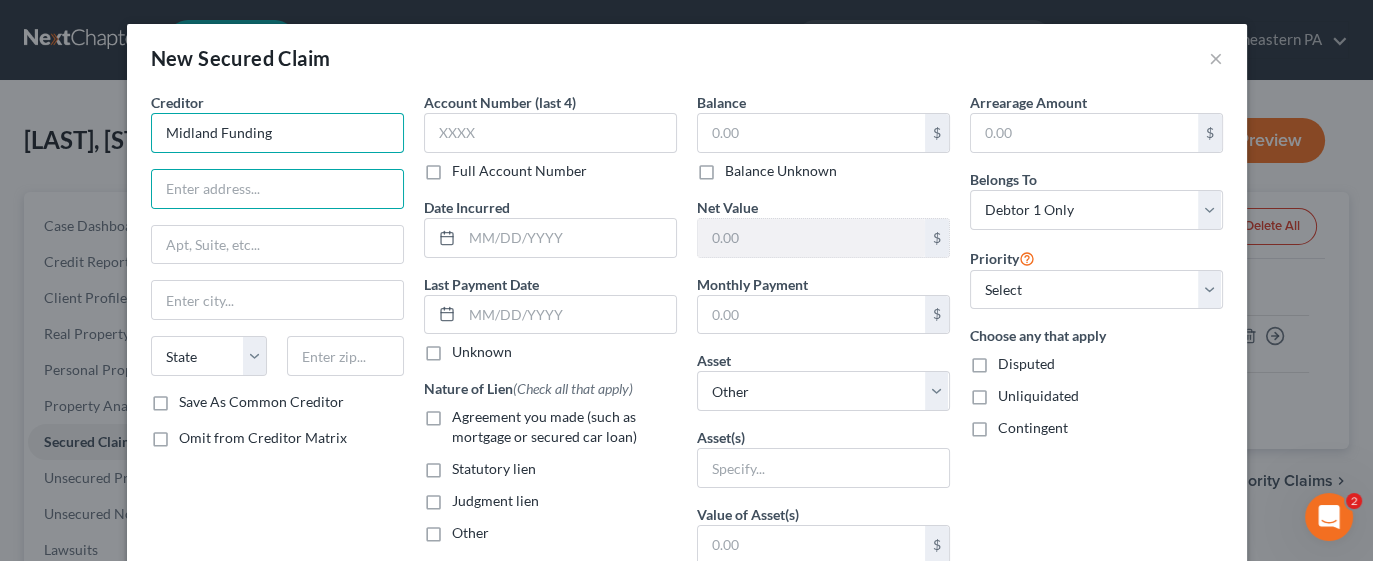 click on "Midland Funding" at bounding box center [277, 133] 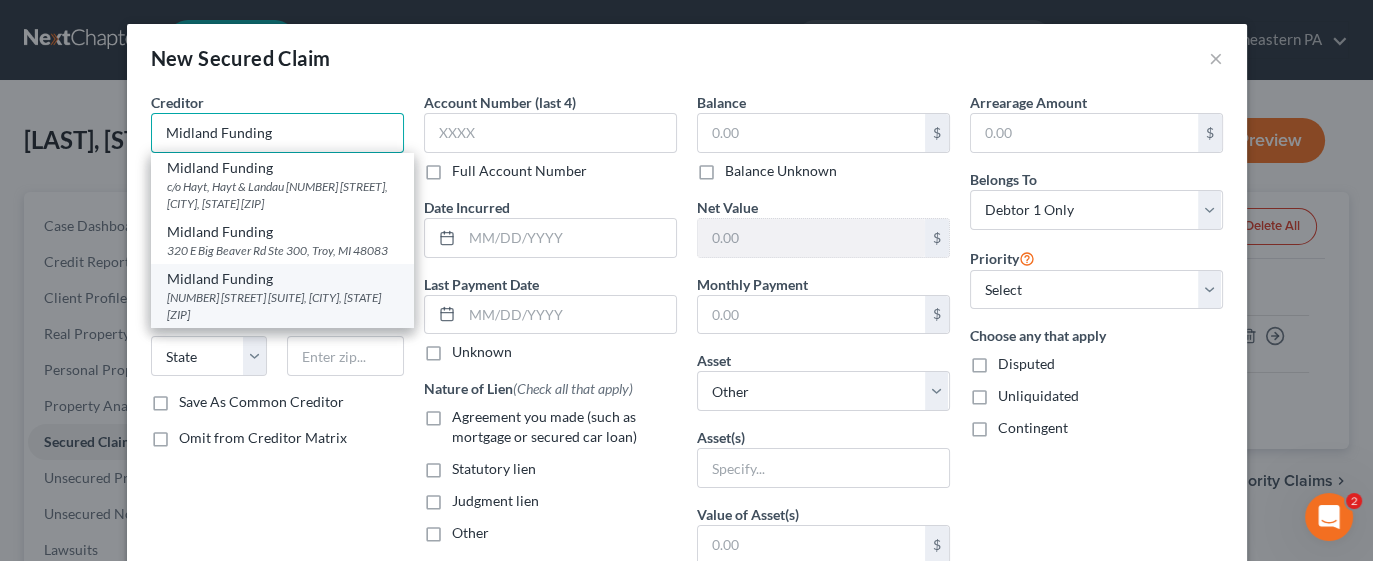 type on "Midland Funding" 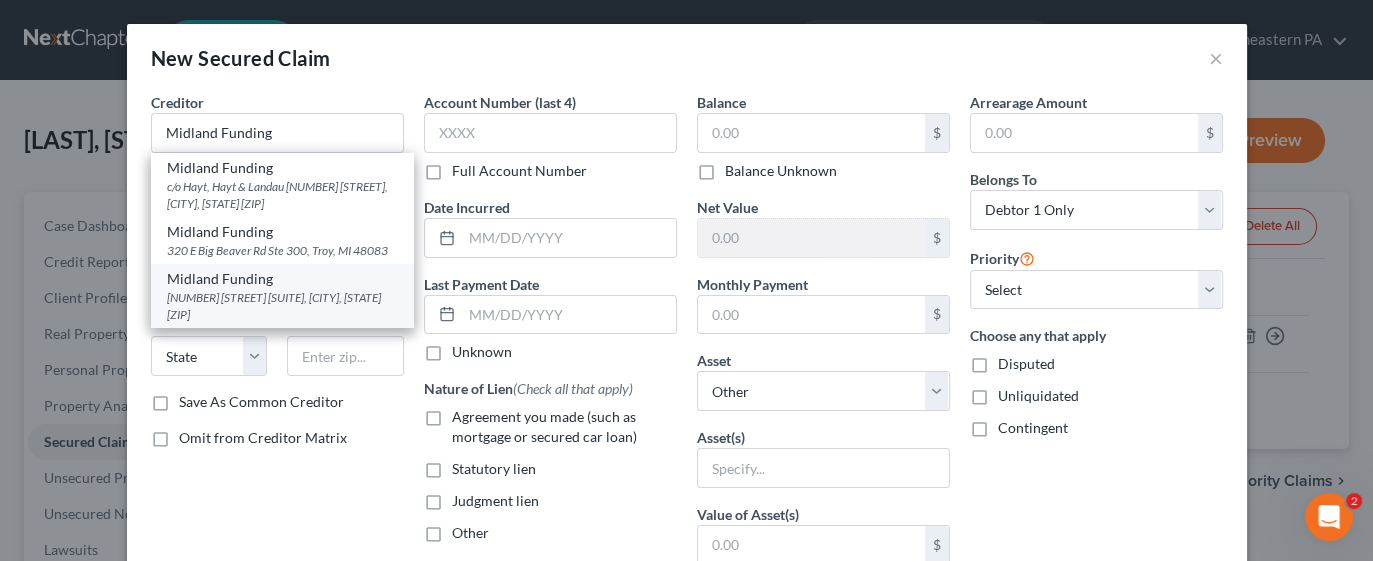 click on "[NUMBER] [STREET] [SUITE], [CITY], [STATE] [ZIP]" at bounding box center (282, 306) 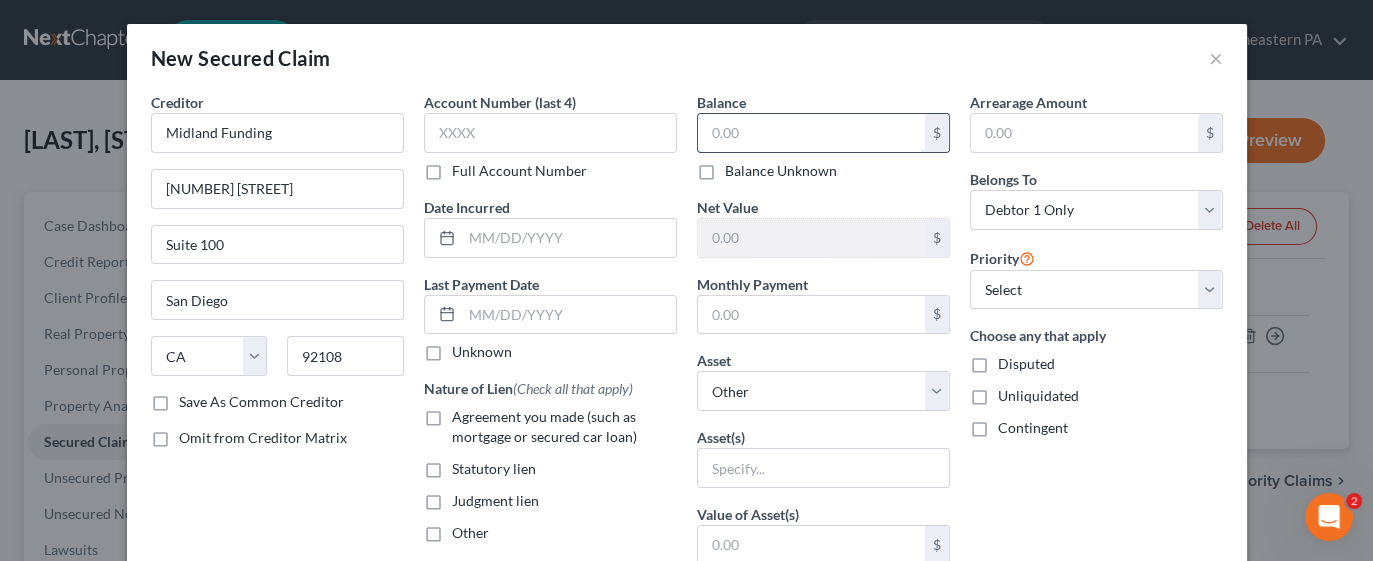click at bounding box center [811, 133] 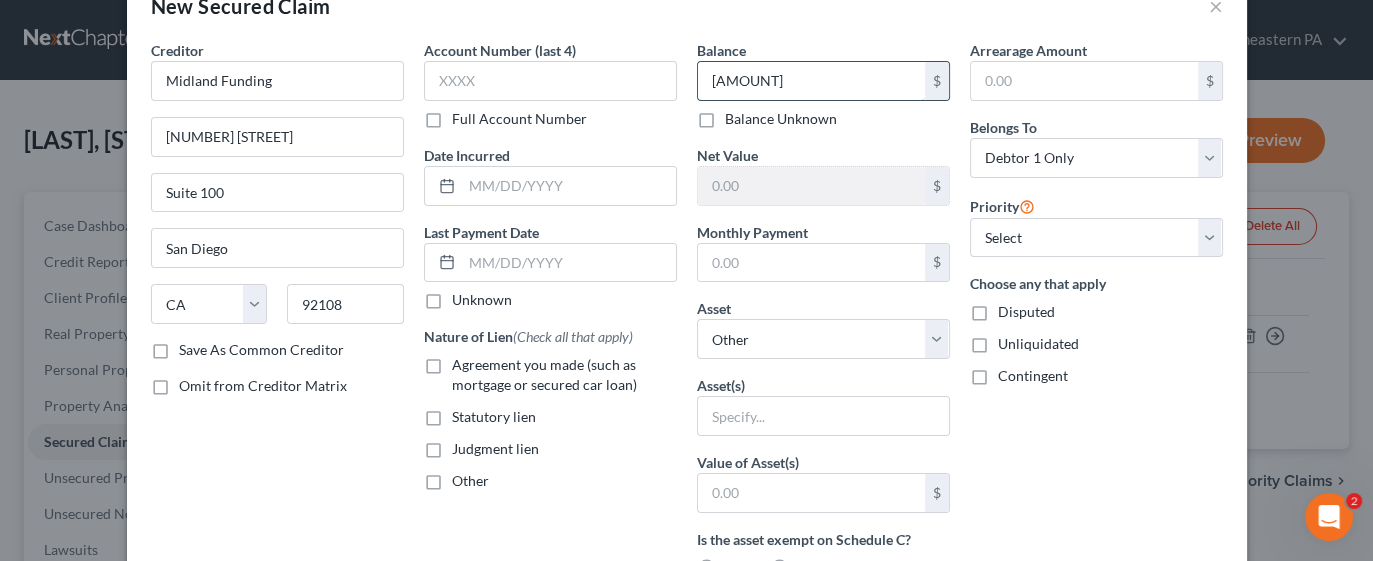 scroll, scrollTop: 47, scrollLeft: 0, axis: vertical 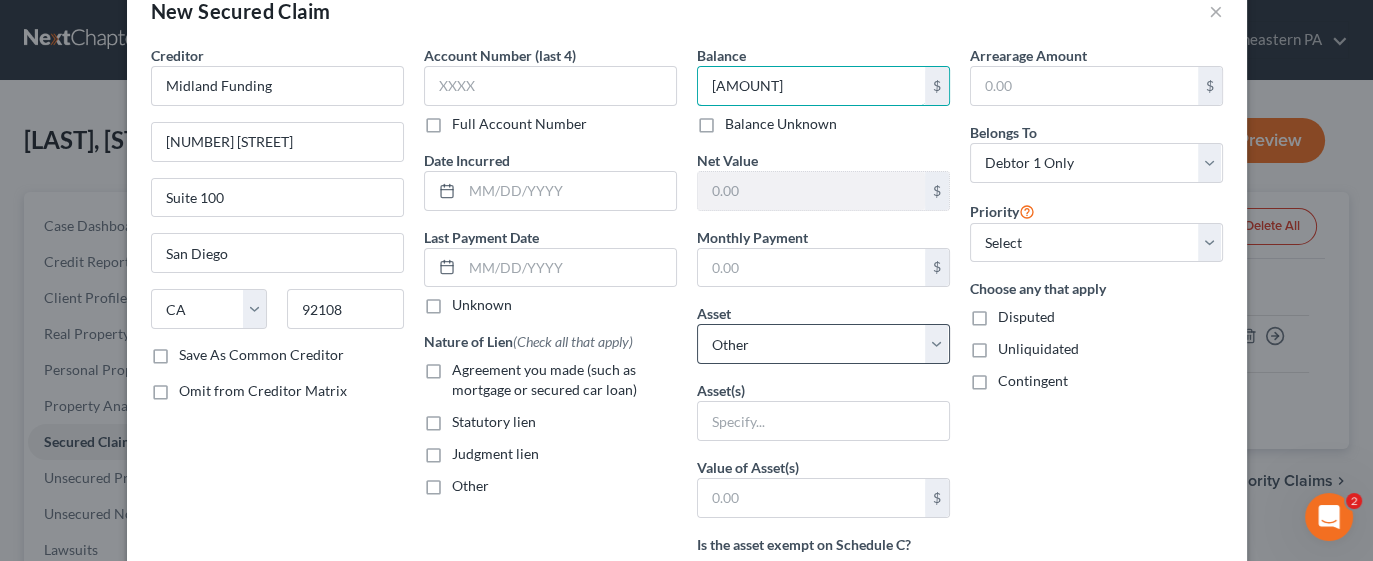 type on "[AMOUNT]" 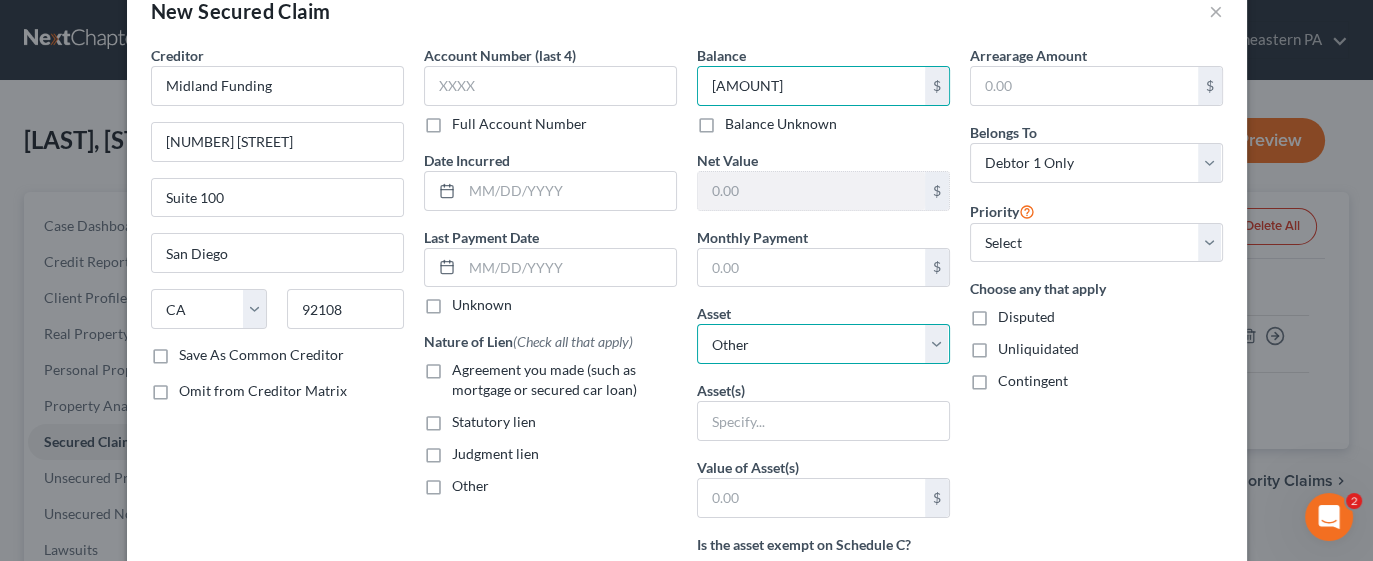 click on "Select Other Multiple Assets Electronics - TV's (2), cell phone - $350.0 [NUMBER] [STREET] - $[AMOUNT].0 Clothing - Debtors' clothing - $500.0 Other - Assorted furniture including bedroom, living room - $700.0 TD Bank (Checking Account) - $150.0 2016 Mazda 6 - $7000.0" at bounding box center [823, 344] 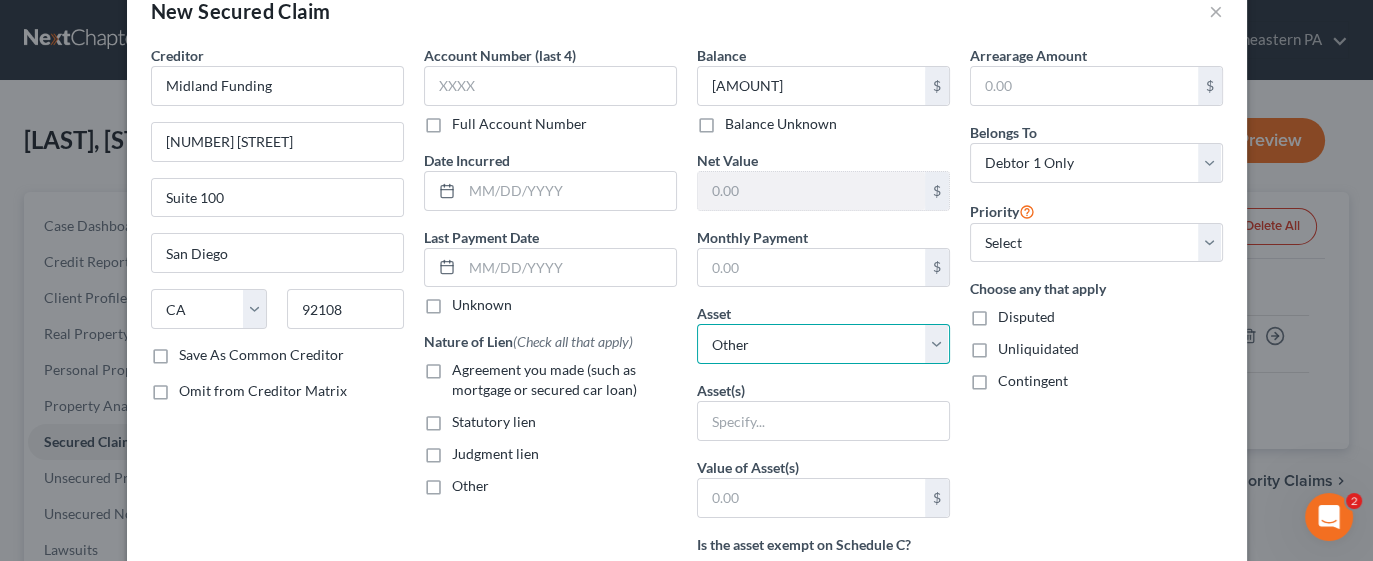 select on "3" 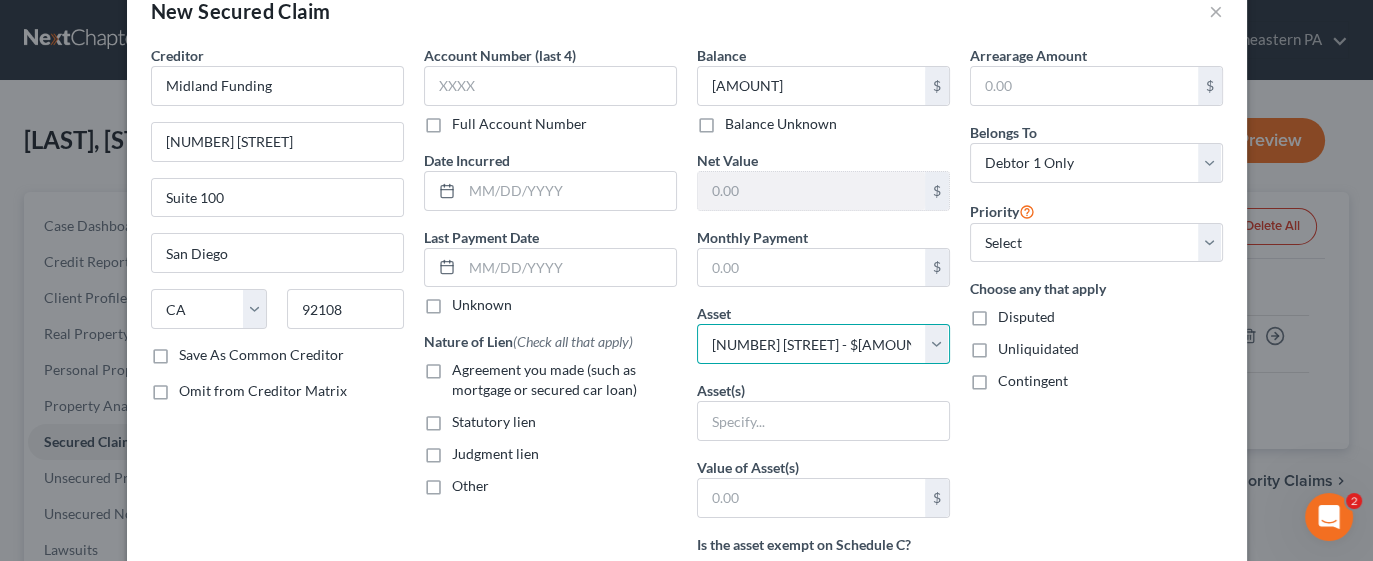 click on "Select Other Multiple Assets Electronics - TV's (2), cell phone - $350.0 [NUMBER] [STREET] - $[AMOUNT].0 Clothing - Debtors' clothing - $500.0 Other - Assorted furniture including bedroom, living room - $700.0 TD Bank (Checking Account) - $150.0 2016 Mazda 6 - $7000.0" at bounding box center (823, 344) 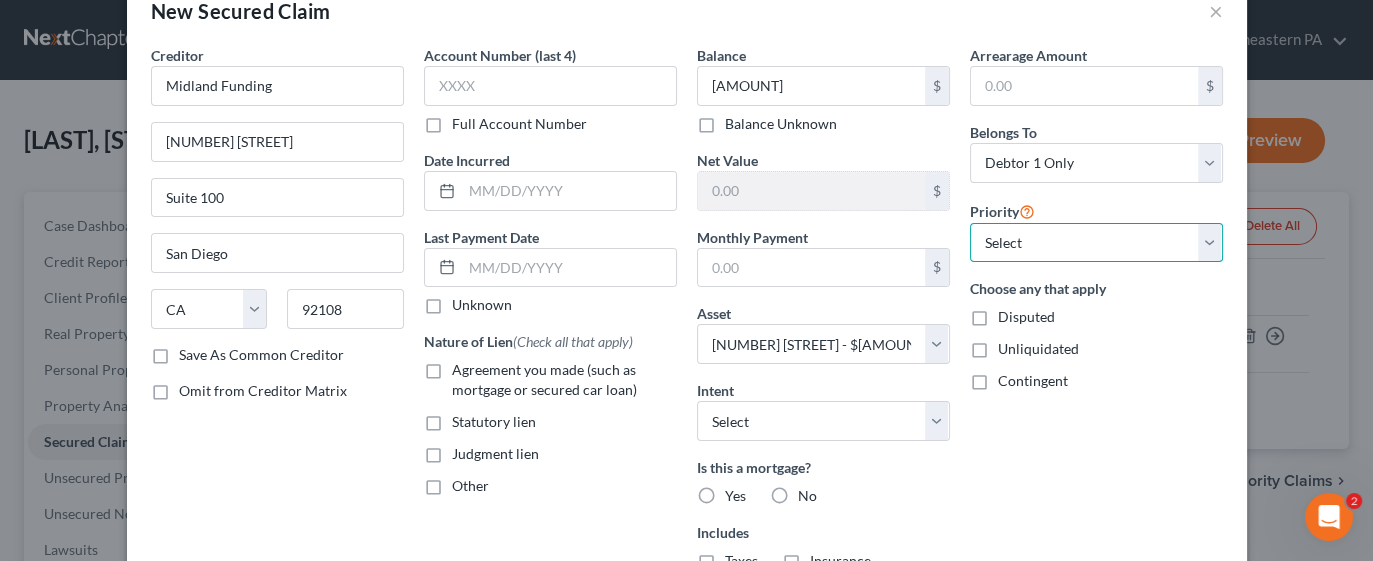 click on "Select 2nd 3rd 4th 5th 6th 7th 8th 9th 10th 11th 12th 13th 14th 15th 16th 17th 18th 19th 20th 21th 22th 23th 24th 25th 26th 27th 28th 29th 30th" at bounding box center (1096, 243) 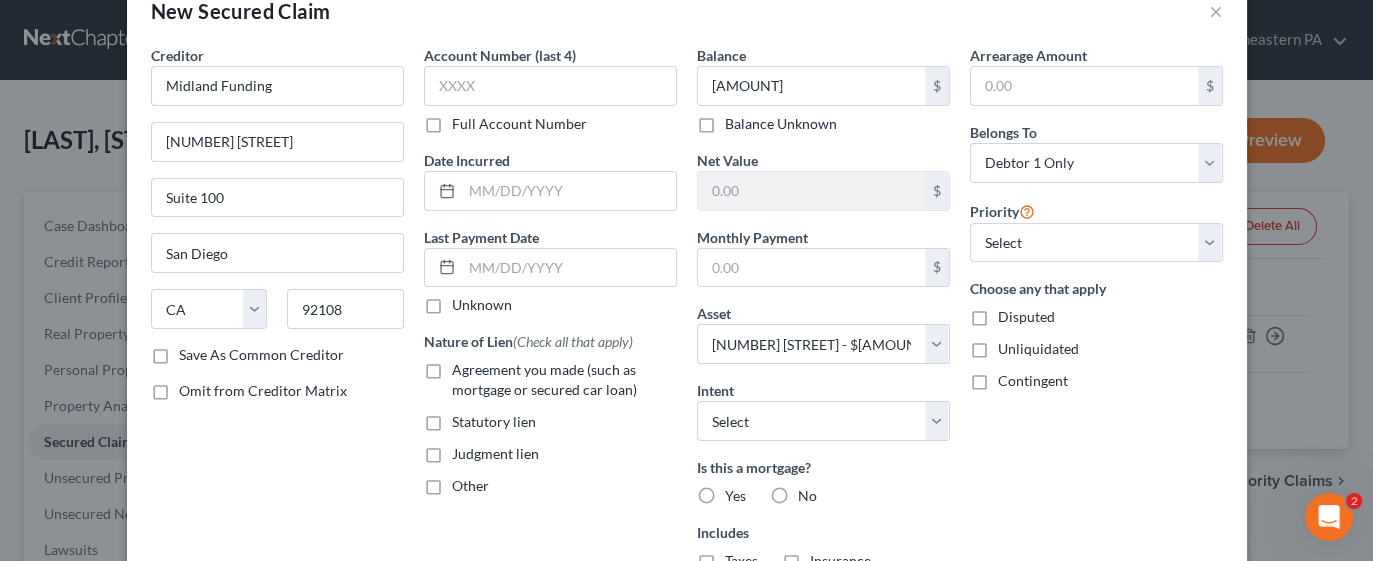 click on "Arrearage Amount $
Belongs To
*
Select Debtor 1 Only Debtor 2 Only Debtor 1 And Debtor 2 Only At Least One Of The Debtors And Another Community Property Priority  Select 2nd 3rd 4th 5th 6th 7th 8th 9th 10th 11th 12th 13th 14th 15th 16th 17th 18th 19th 20th 21th 22th 23th 24th 25th 26th 27th 28th 29th 30th Choose any that apply Disputed Unliquidated Contingent" at bounding box center (1096, 382) 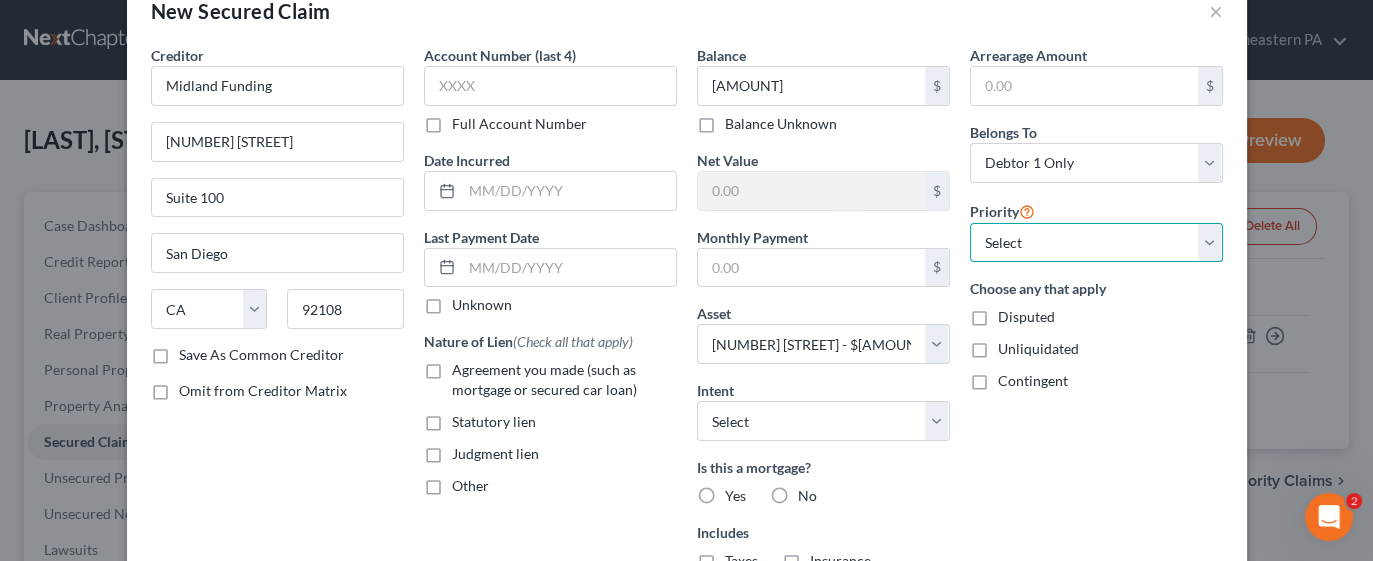 click on "Select 2nd 3rd 4th 5th 6th 7th 8th 9th 10th 11th 12th 13th 14th 15th 16th 17th 18th 19th 20th 21th 22th 23th 24th 25th 26th 27th 28th 29th 30th" at bounding box center (1096, 243) 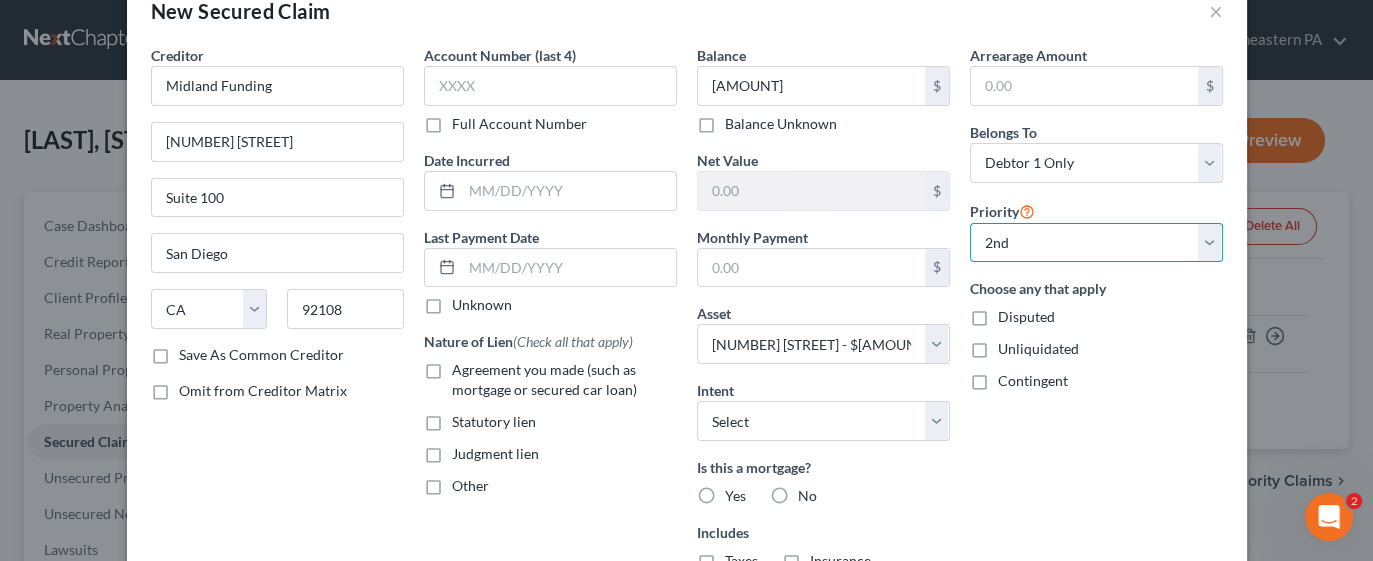 click on "Select 2nd 3rd 4th 5th 6th 7th 8th 9th 10th 11th 12th 13th 14th 15th 16th 17th 18th 19th 20th 21th 22th 23th 24th 25th 26th 27th 28th 29th 30th" at bounding box center [1096, 243] 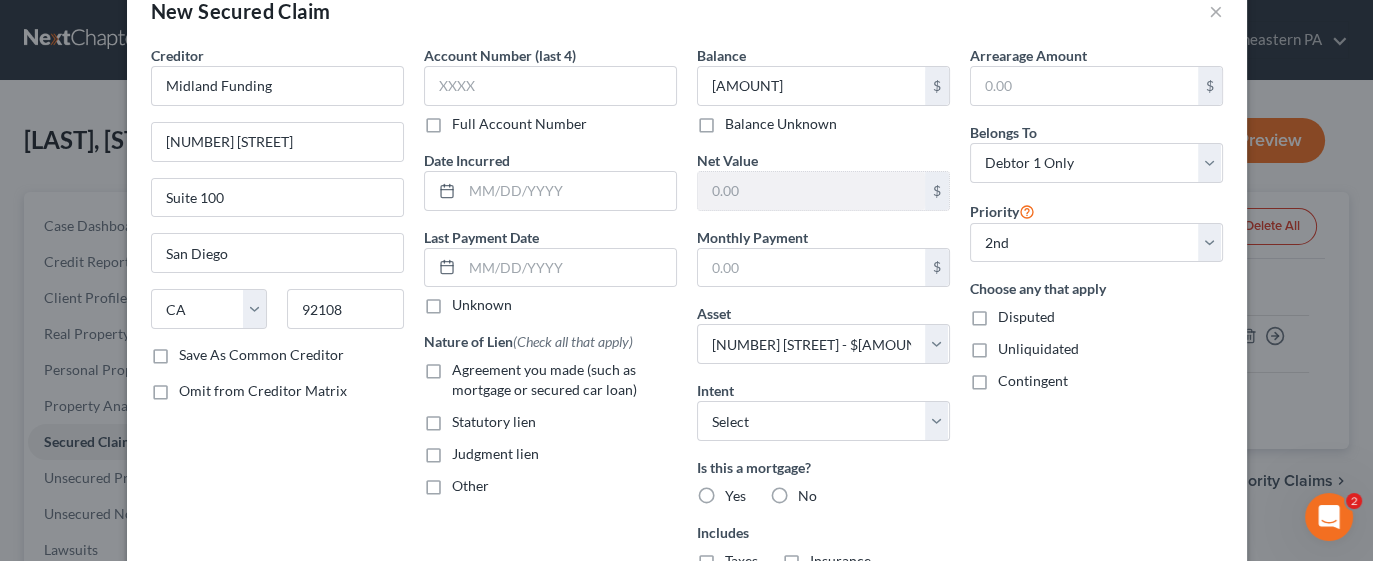 click on "Arrearage Amount $
Belongs To
*
Select Debtor 1 Only Debtor 2 Only Debtor 1 And Debtor 2 Only At Least One Of The Debtors And Another Community Property Priority  Select 2nd 3rd 4th 5th 6th 7th 8th 9th 10th 11th 12th 13th 14th 15th 16th 17th 18th 19th 20th 21th 22th 23th 24th 25th 26th 27th 28th 29th 30th Choose any that apply Disputed Unliquidated Contingent" at bounding box center (1096, 382) 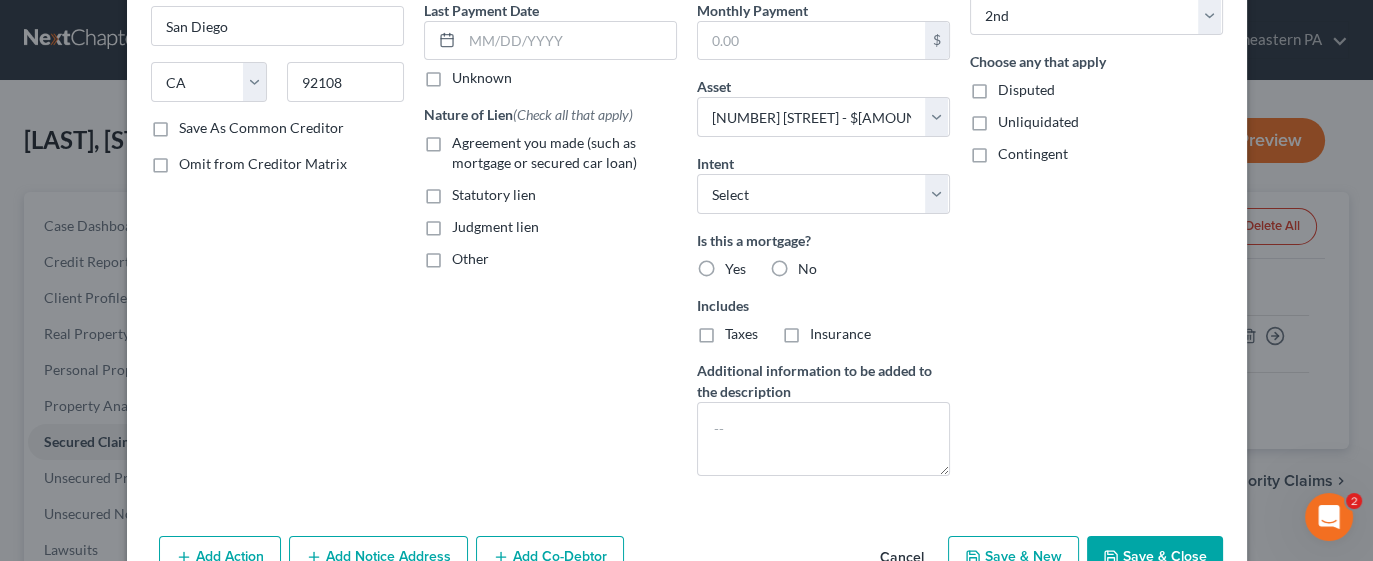 scroll, scrollTop: 312, scrollLeft: 0, axis: vertical 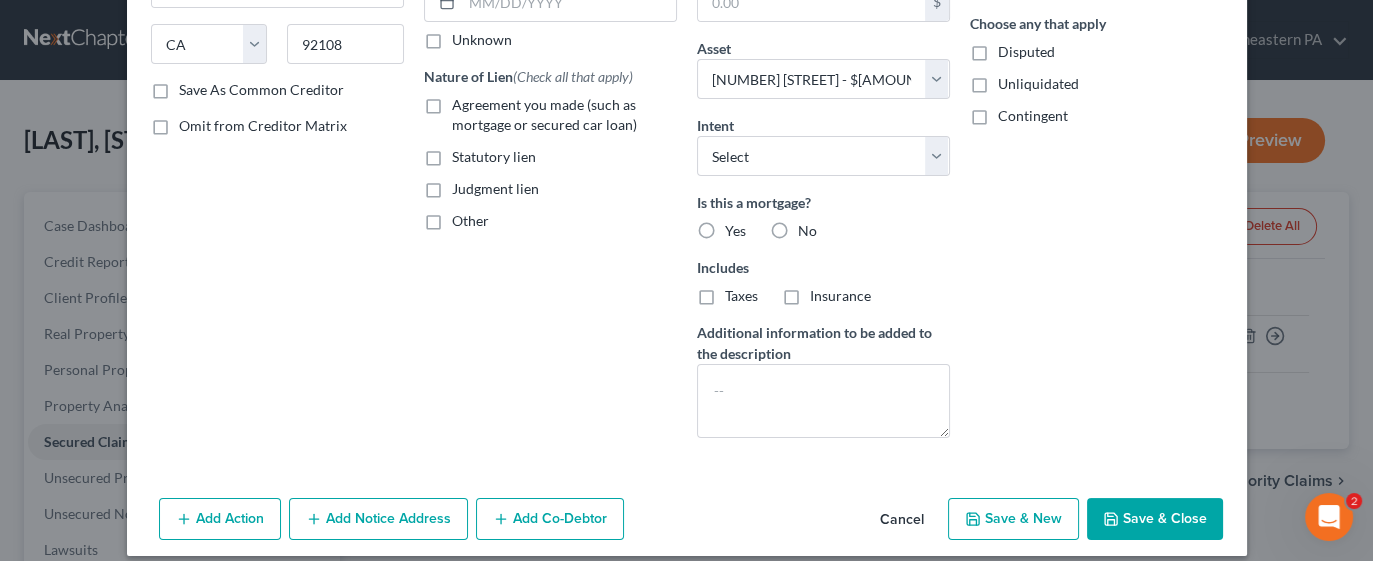 click on "Save & Close" at bounding box center [1155, 519] 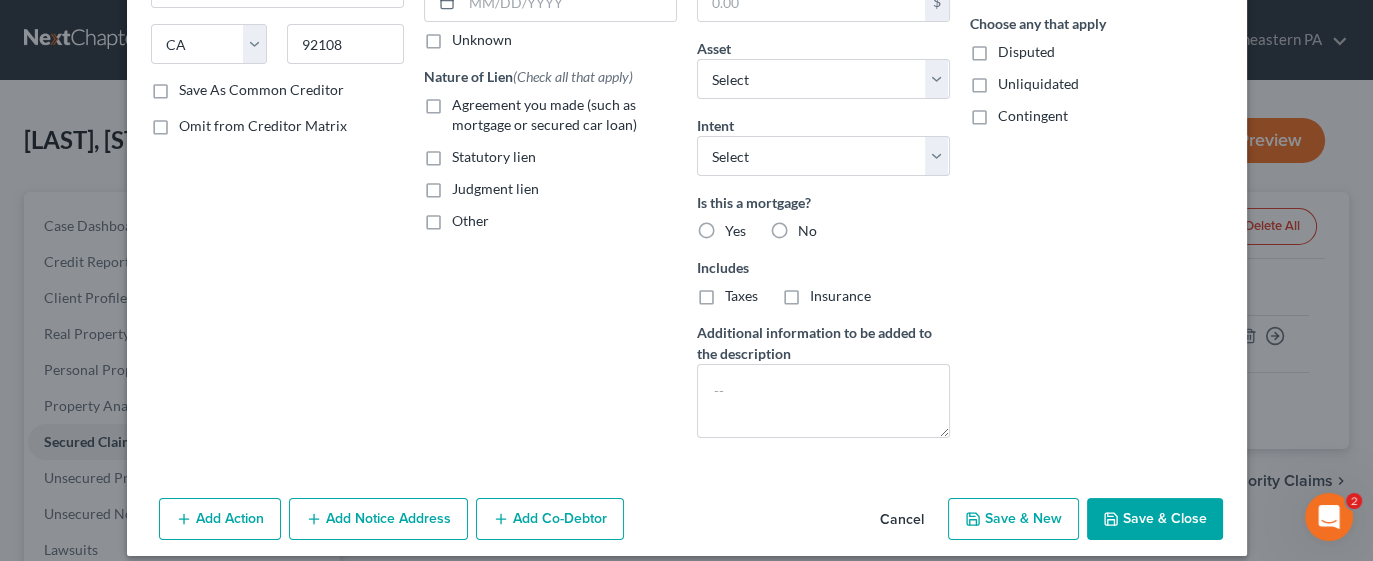 select on "1" 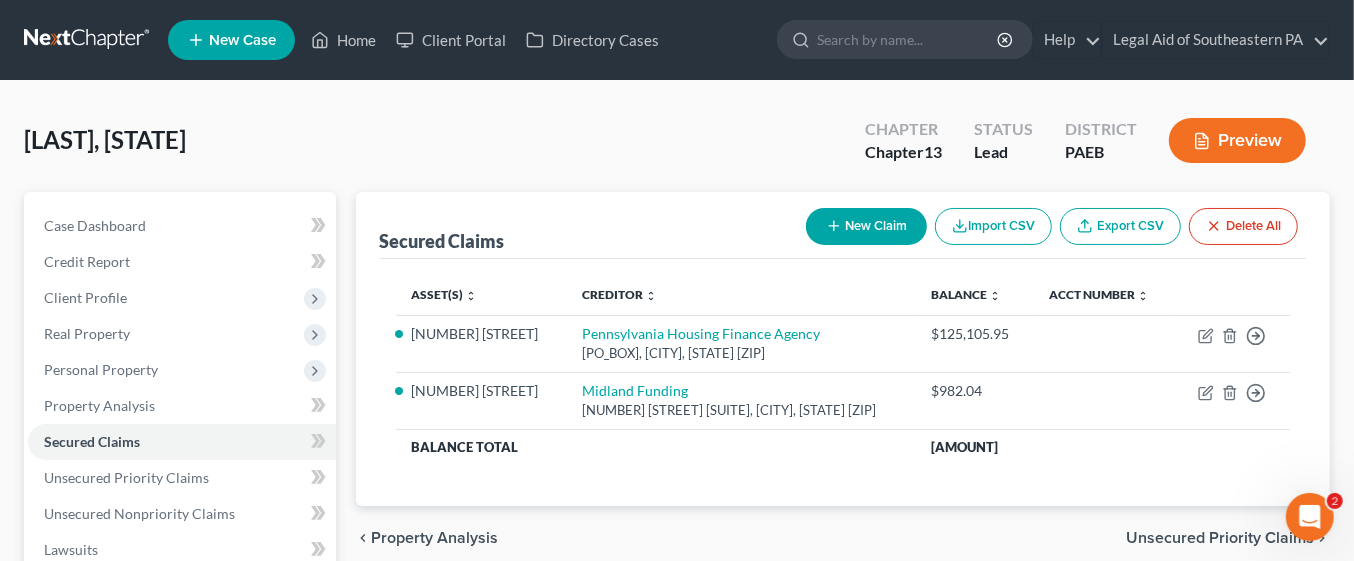 click on "New Claim" at bounding box center [866, 226] 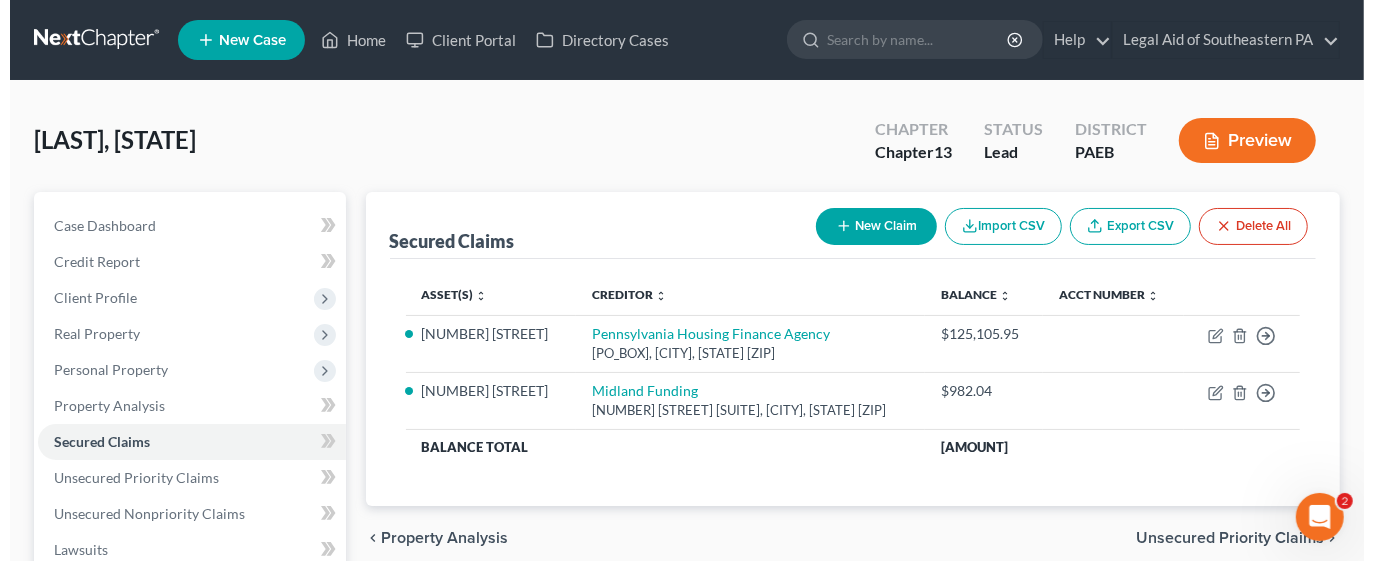select on "0" 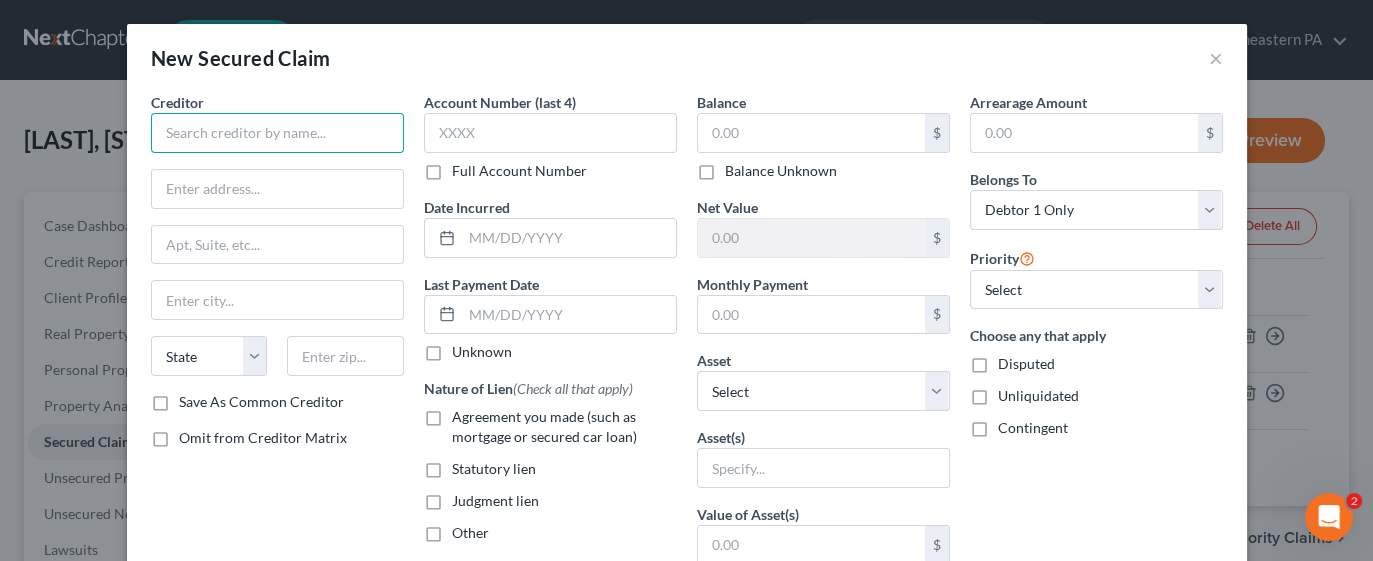 click at bounding box center (277, 133) 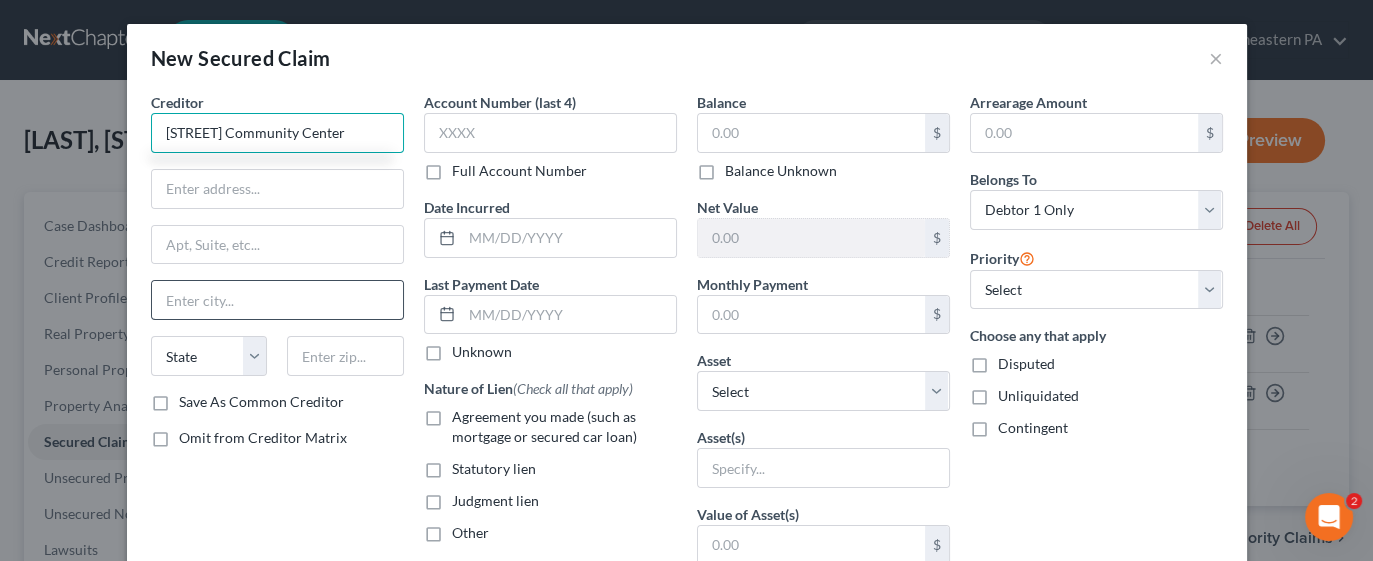 type on "[STREET] Community Center" 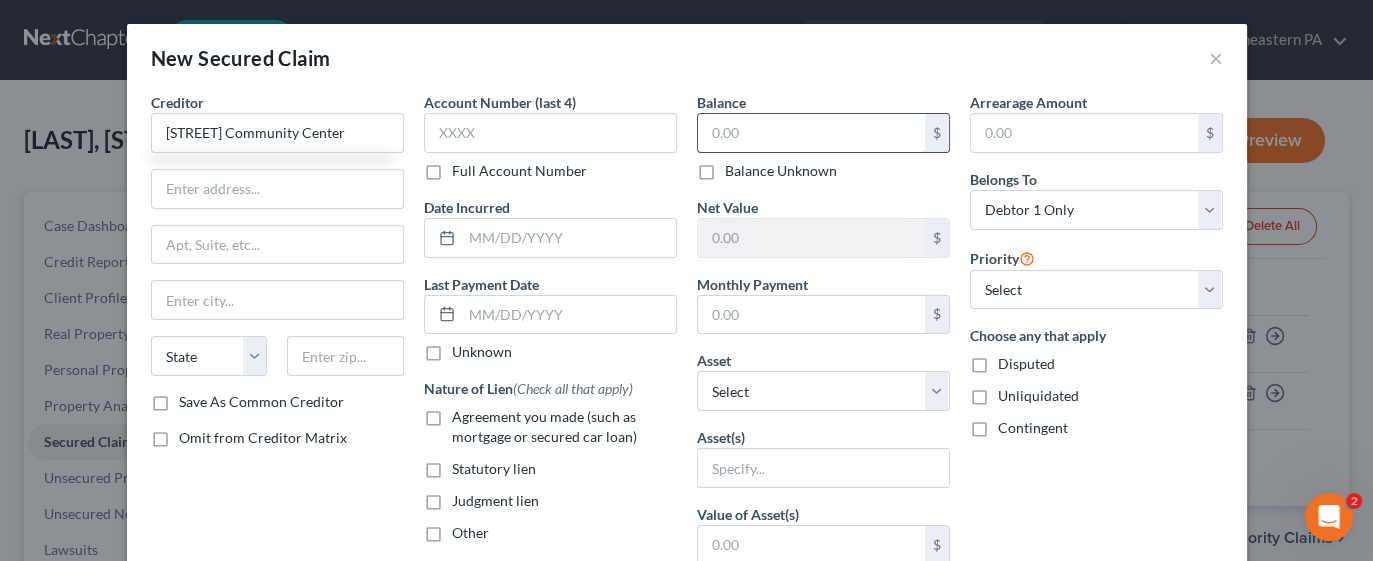 click at bounding box center [811, 133] 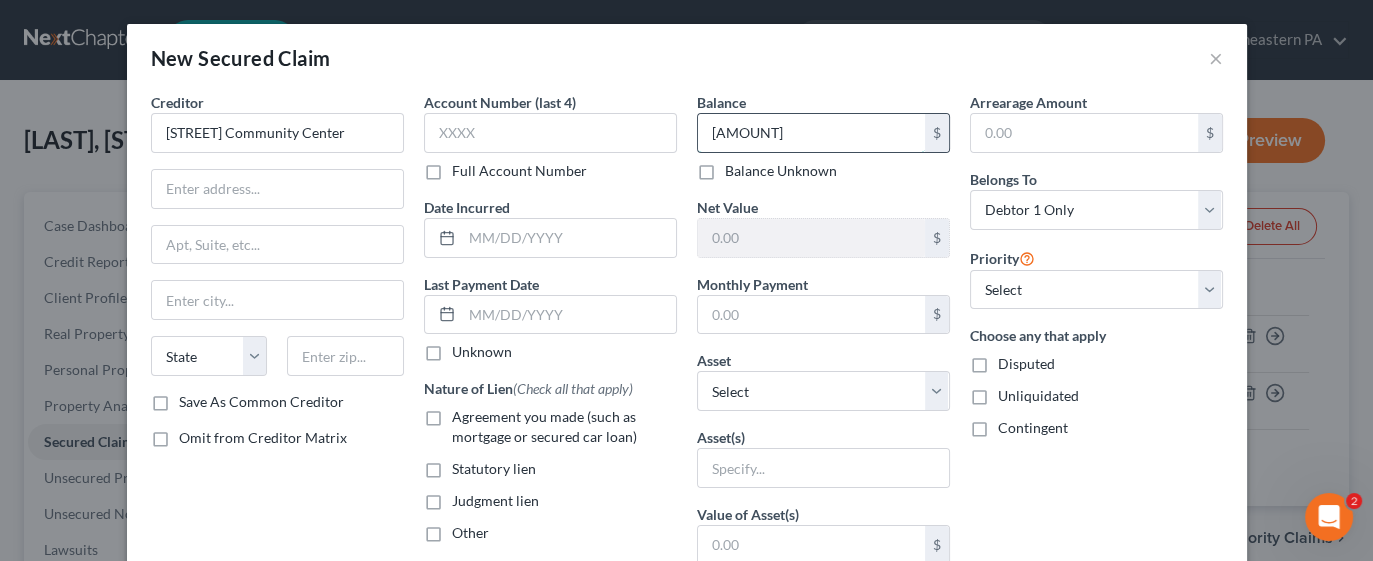 type on "[AMOUNT]" 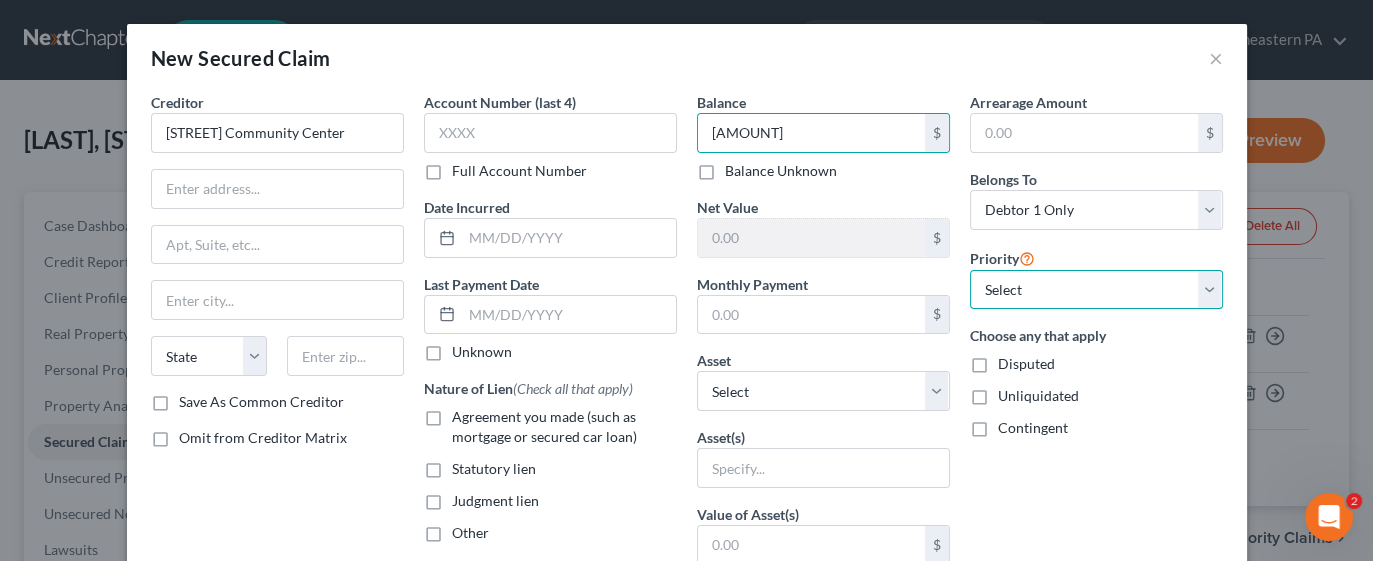 click on "Select 1st 2nd 3rd 4th 5th 6th 7th 8th 9th 10th 11th 12th 13th 14th 15th 16th 17th 18th 19th 20th 21th 22th 23th 24th 25th 26th 27th 28th 29th 30th" at bounding box center [1096, 290] 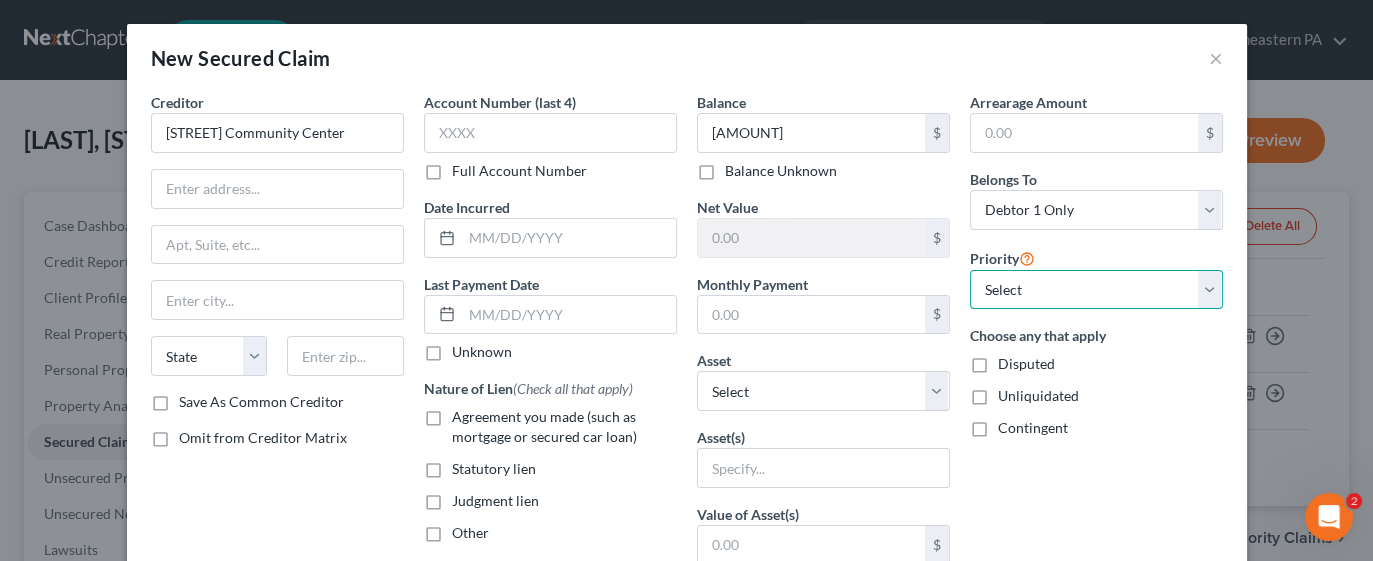 select on "2" 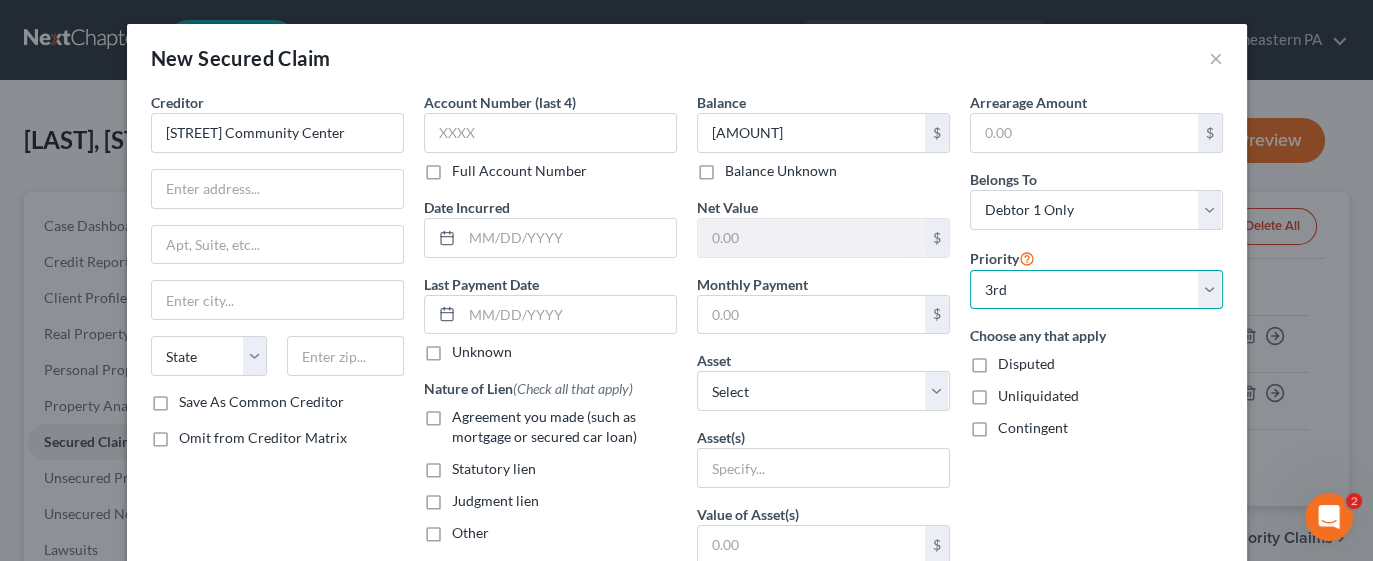 click on "Select 1st 2nd 3rd 4th 5th 6th 7th 8th 9th 10th 11th 12th 13th 14th 15th 16th 17th 18th 19th 20th 21th 22th 23th 24th 25th 26th 27th 28th 29th 30th" at bounding box center (1096, 290) 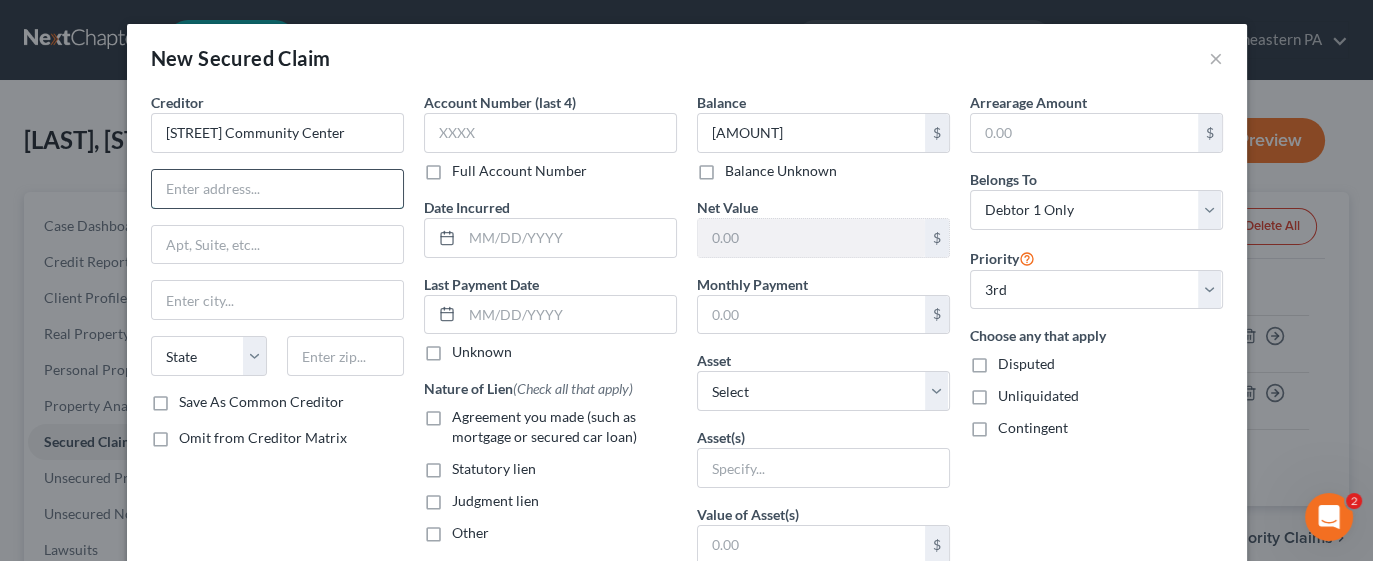 click at bounding box center (277, 189) 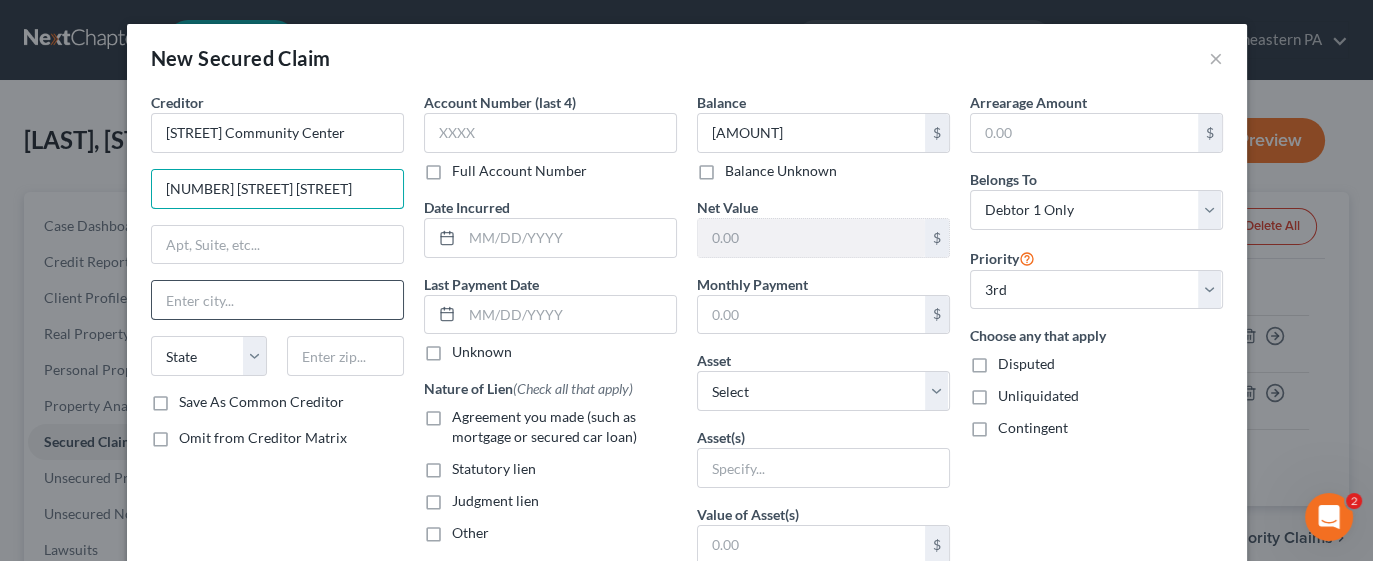 type on "[NUMBER] [STREET] [STREET]" 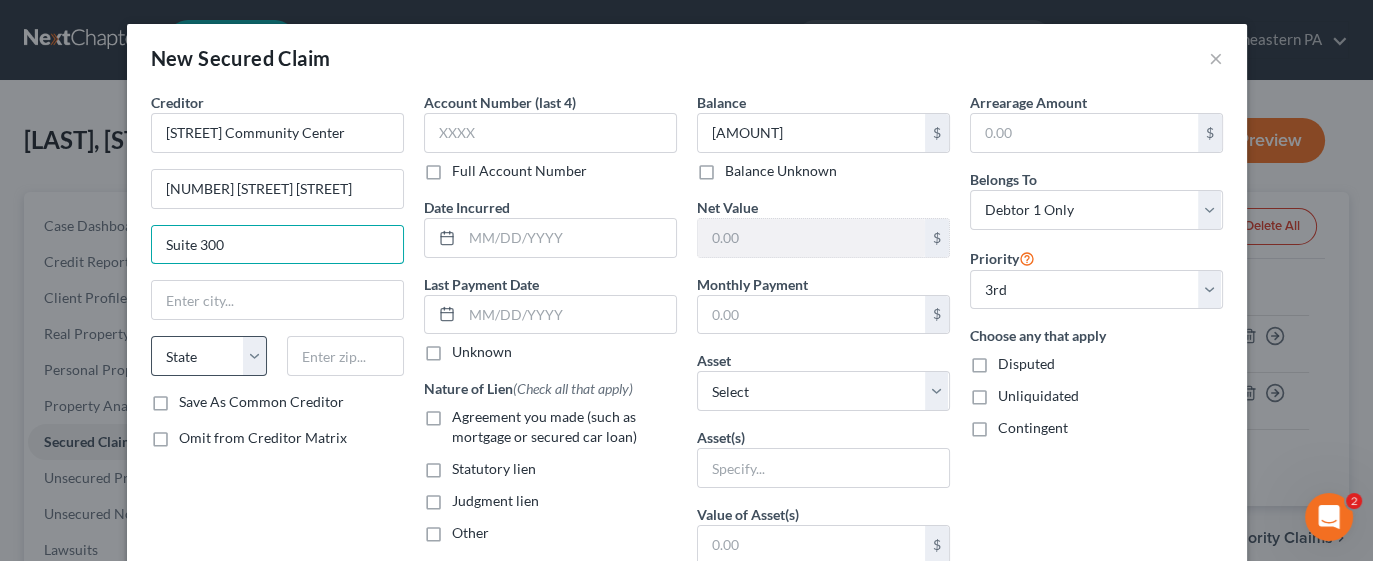 type on "Suite 300" 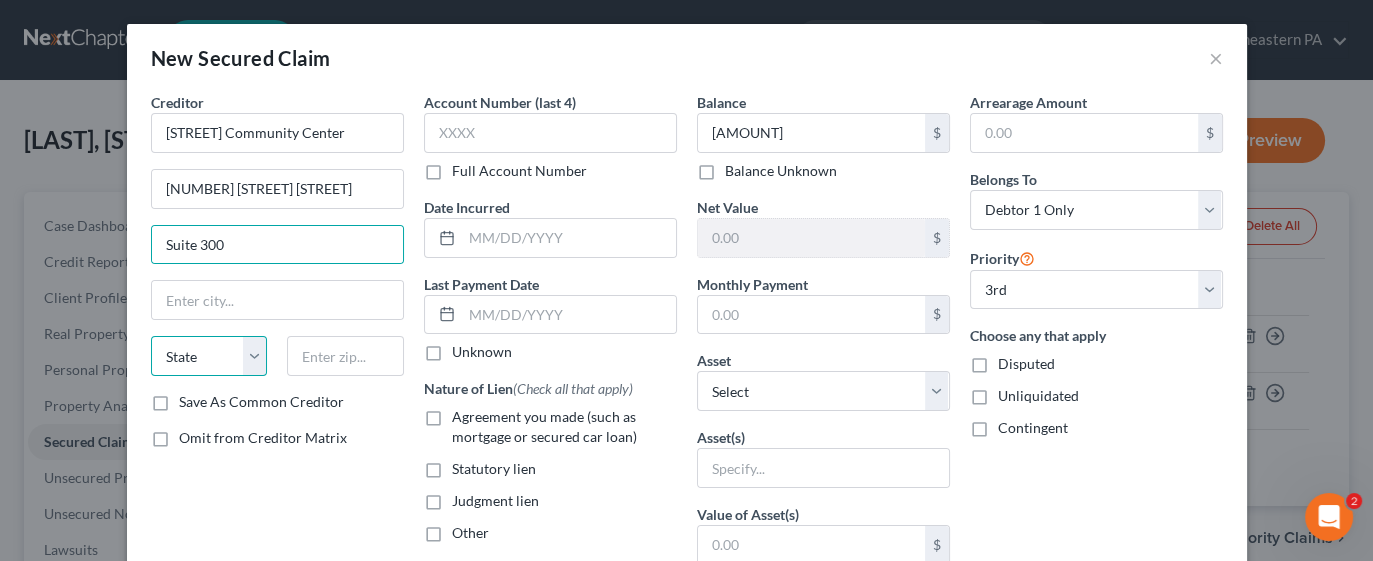 click on "State AL AK AR AZ CA CO CT DE DC FL GA GU HI ID IL IN IA KS KY LA ME MD MA MI MN MS MO MT NC ND NE NV NH NJ NM NY OH OK OR PA PR RI SC SD TN TX UT VI VA VT WA WV WI WY" at bounding box center (209, 356) 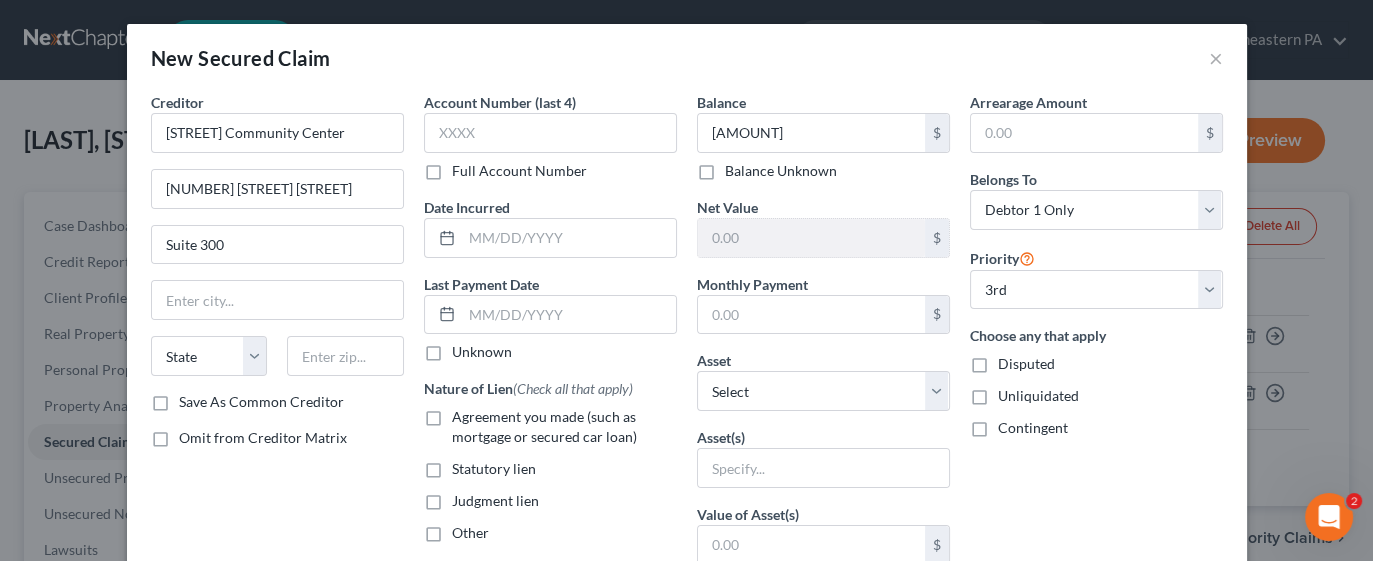 click on "Creditor *    [STREET] Community Center                      [NUMBER] [STREET] [SUITE] State AL AK AR AZ CA CO CT DE DC FL GA GU HI ID IL IN IA KS KY LA ME MD MA MI MN MS MO MT NC ND NE NV NH NJ NM NY OH OK OR PA PR RI SC SD TN TX UT VI VA VT WA WV WI WY Save As Common Creditor Omit from Creditor Matrix" at bounding box center [277, 538] 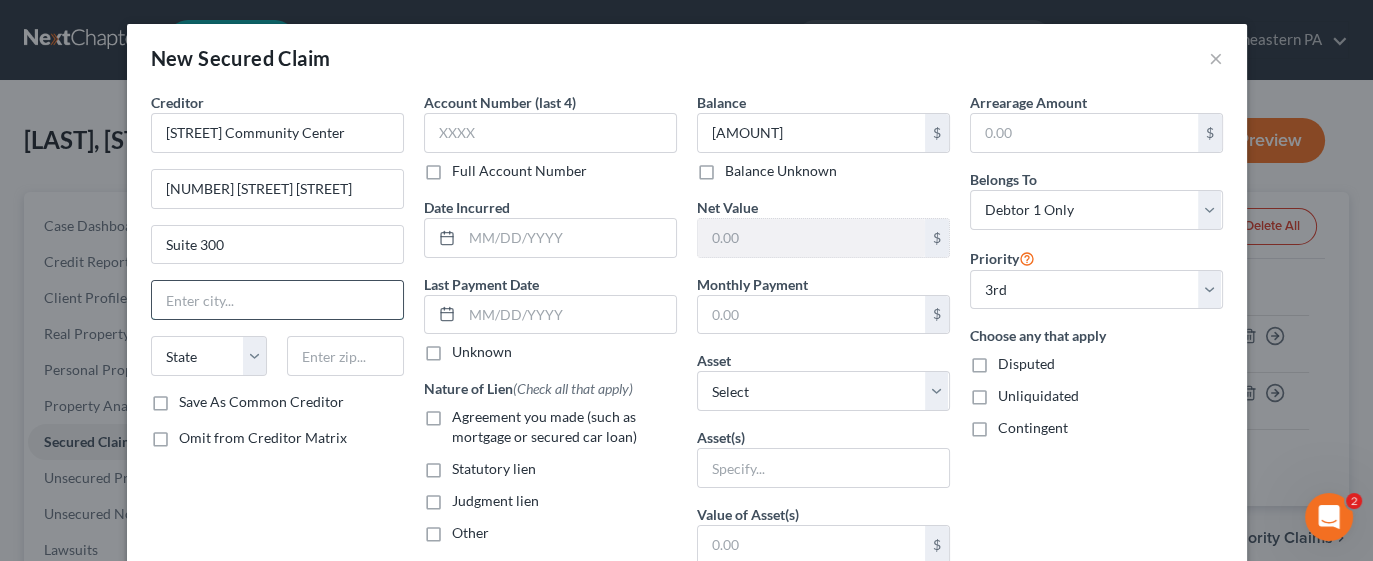 click at bounding box center [277, 300] 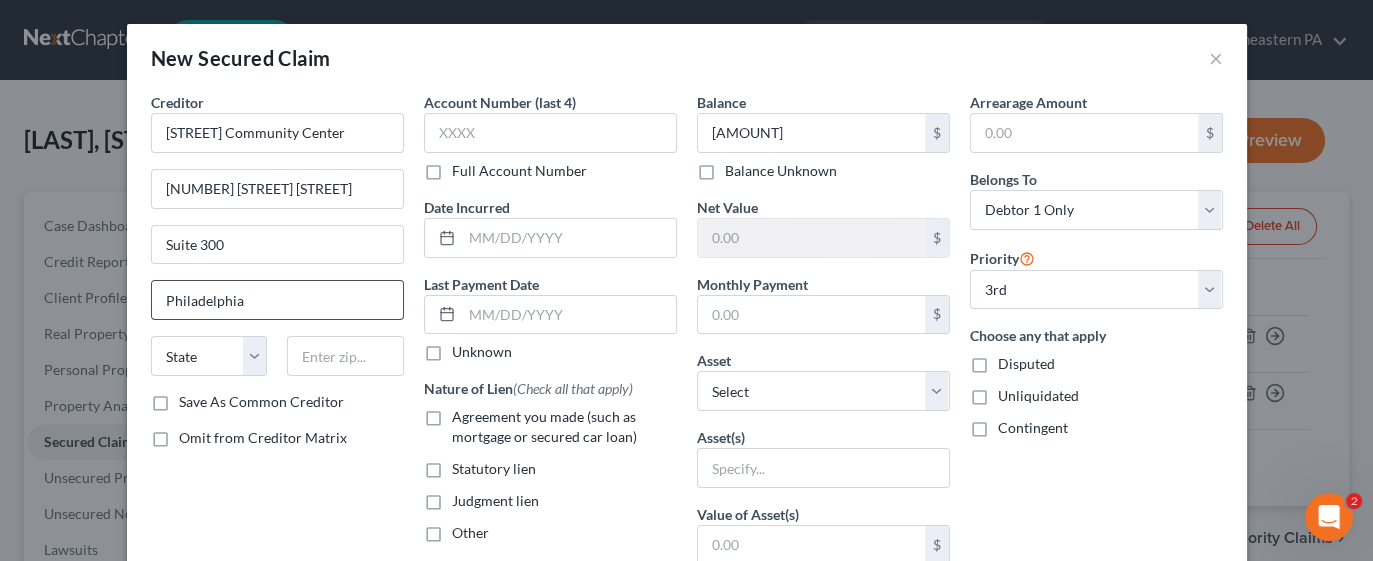 type on "Philadelphia" 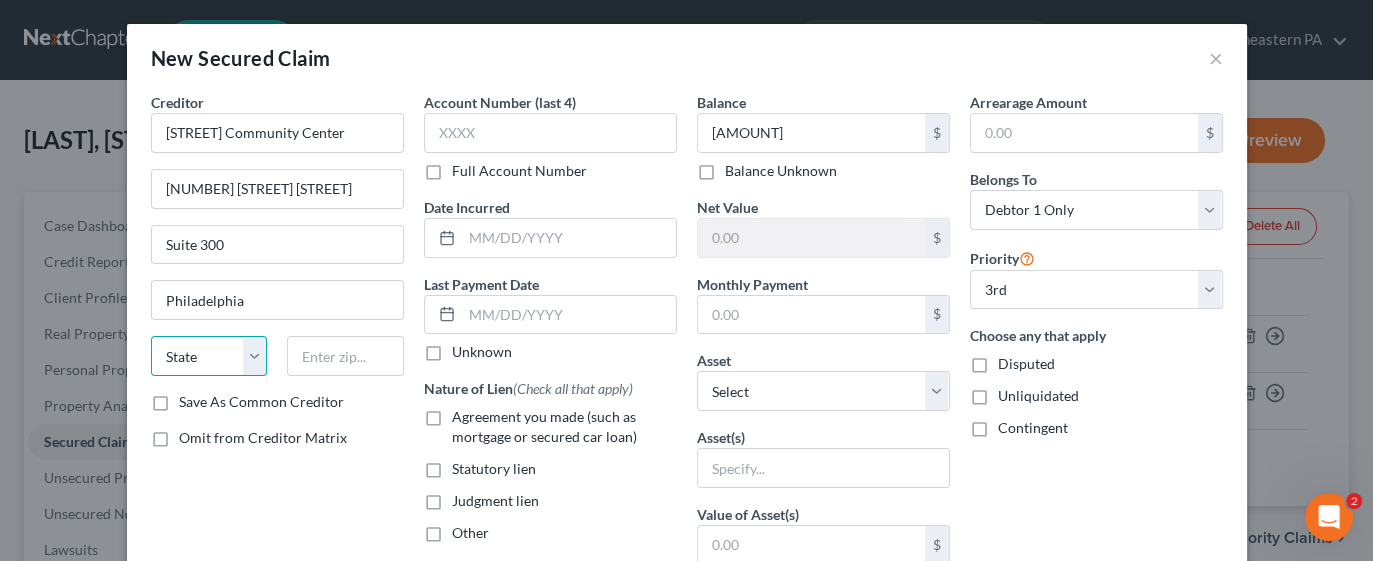 click on "State AL AK AR AZ CA CO CT DE DC FL GA GU HI ID IL IN IA KS KY LA ME MD MA MI MN MS MO MT NC ND NE NV NH NJ NM NY OH OK OR PA PR RI SC SD TN TX UT VI VA VT WA WV WI WY" at bounding box center [209, 356] 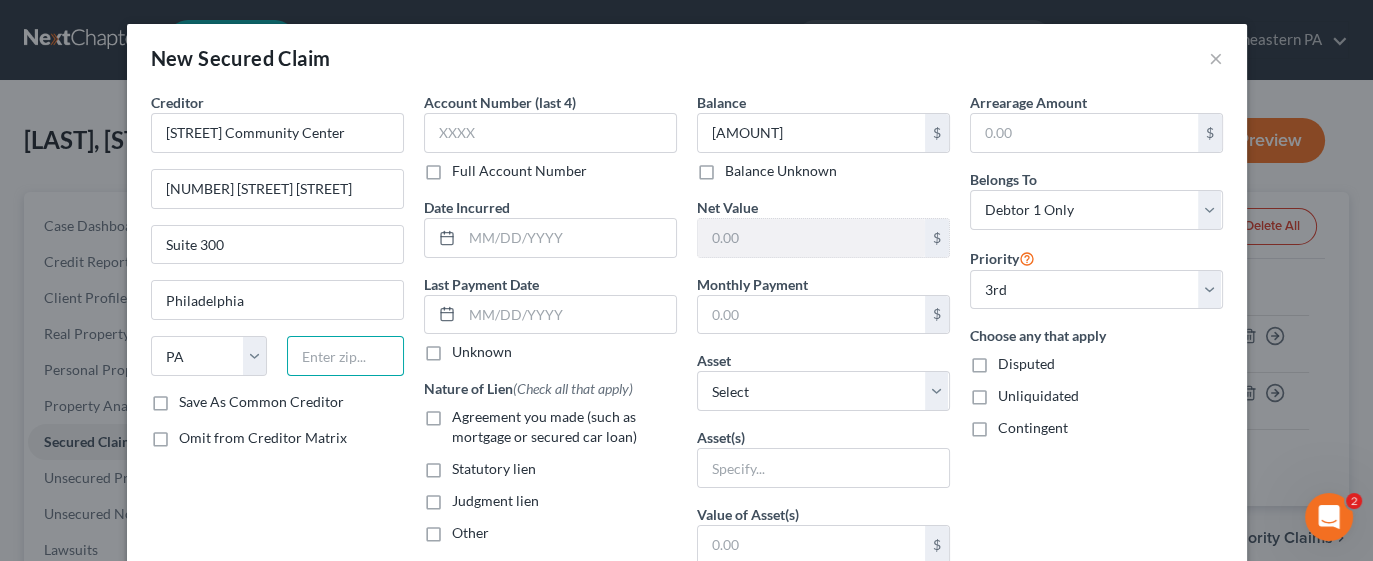 click at bounding box center (345, 356) 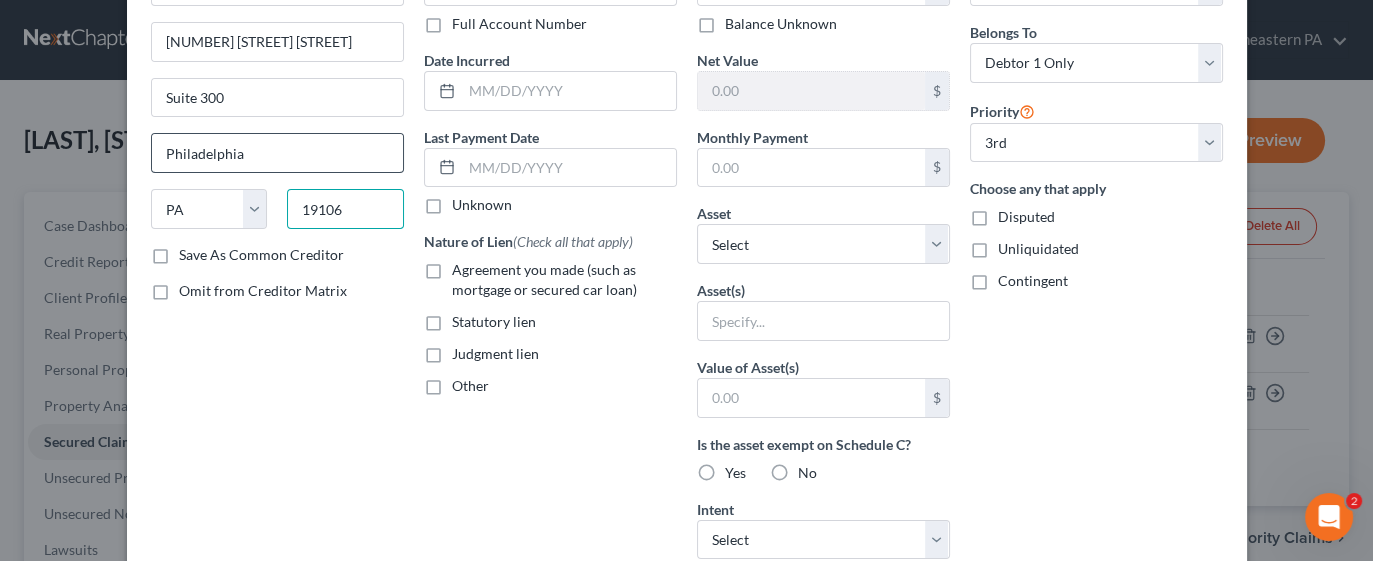 scroll, scrollTop: 148, scrollLeft: 0, axis: vertical 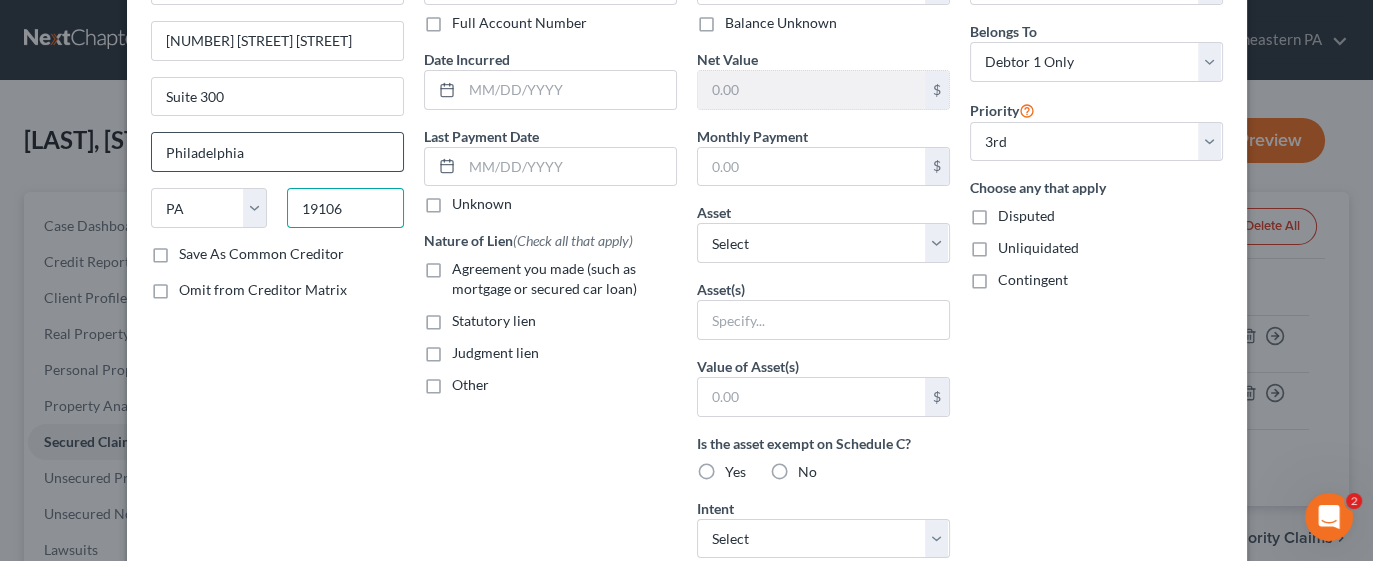 type on "19106" 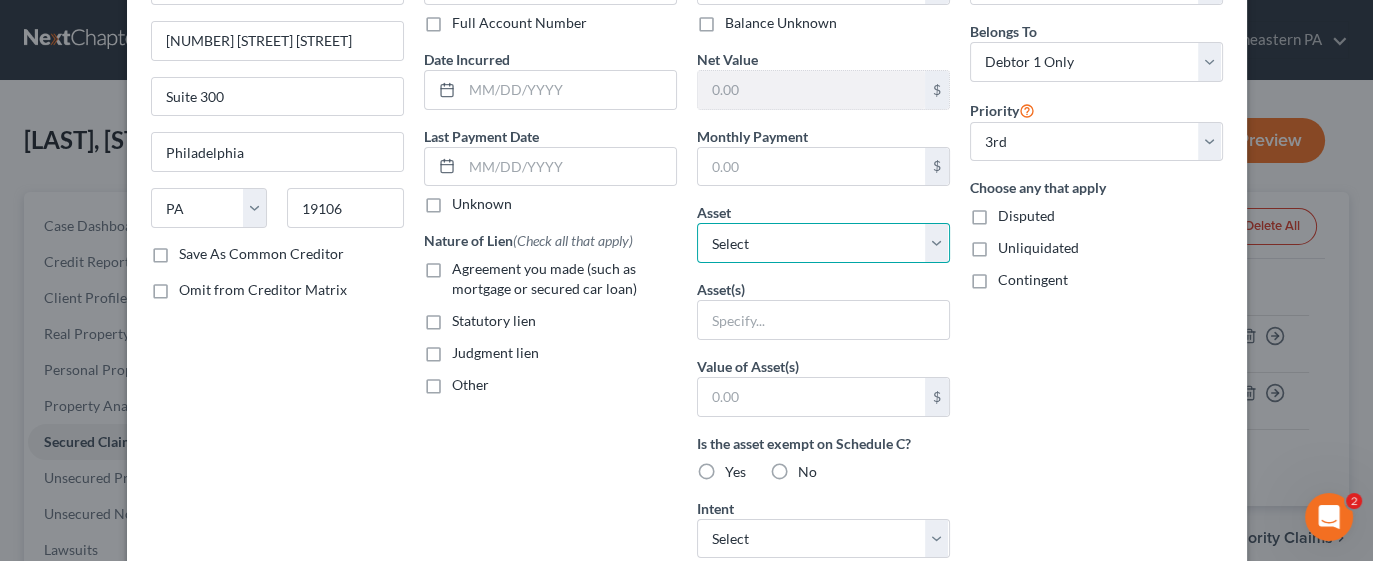 click on "Select Other Multiple Assets Electronics - TV's (2), cell phone - $350.0 [NUMBER] [STREET] - $[AMOUNT].0 Clothing - Debtors' clothing - $500.0 Other - Assorted furniture including bedroom, living room - $700.0 TD Bank (Checking Account) - $150.0 2016 Mazda 6 - $7000.0" at bounding box center [823, 243] 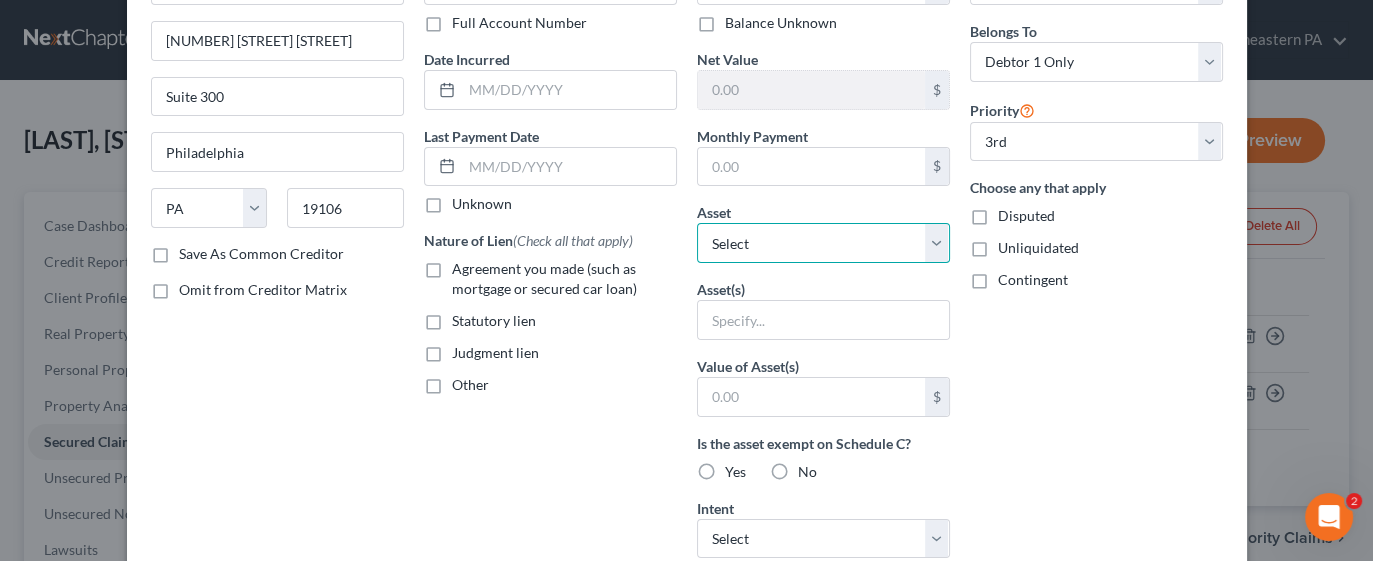 select on "3" 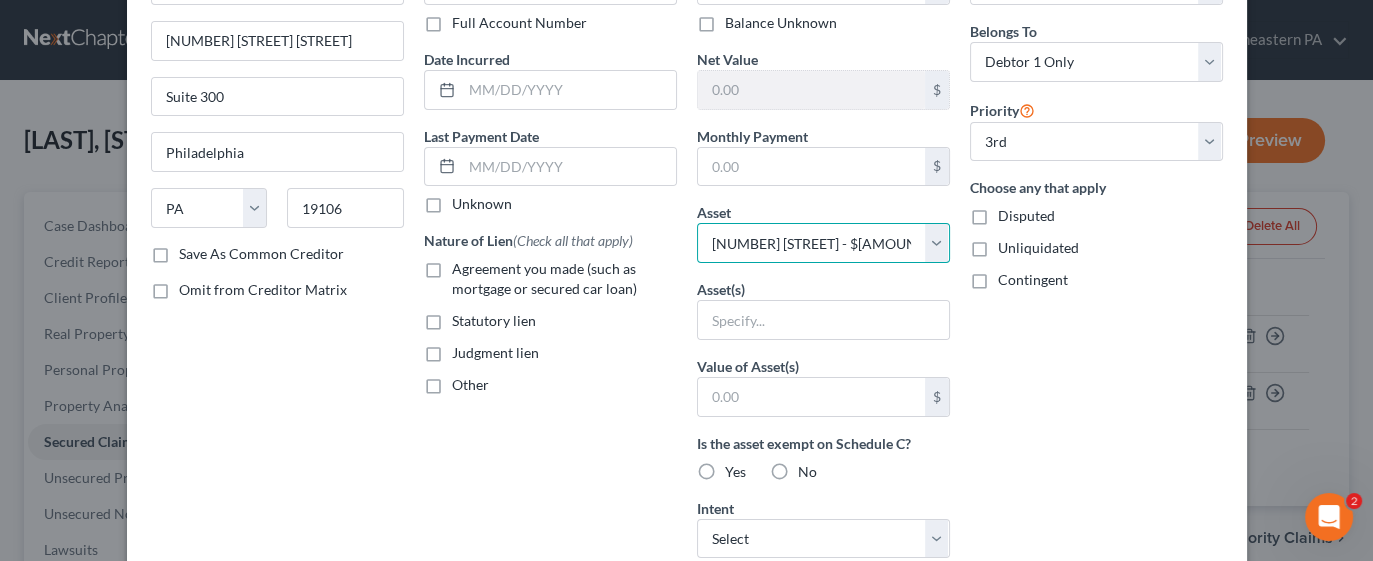 click on "Select Other Multiple Assets Electronics - TV's (2), cell phone - $350.0 [NUMBER] [STREET] - $[AMOUNT].0 Clothing - Debtors' clothing - $500.0 Other - Assorted furniture including bedroom, living room - $700.0 TD Bank (Checking Account) - $150.0 2016 Mazda 6 - $7000.0" at bounding box center [823, 243] 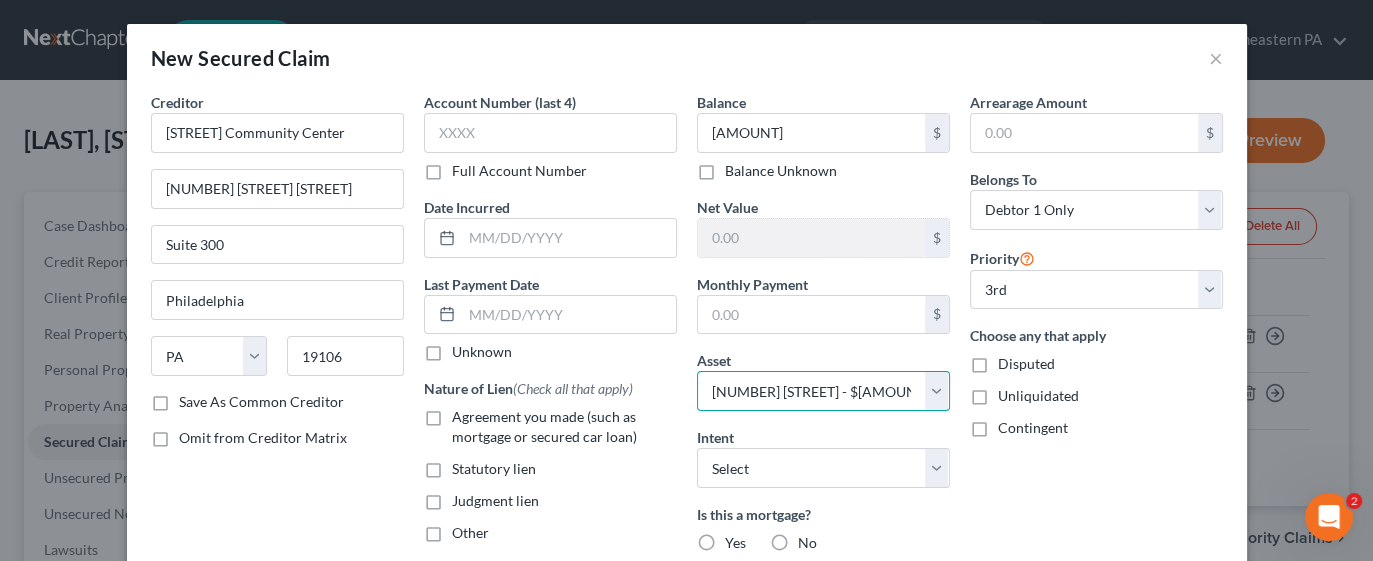 scroll, scrollTop: 0, scrollLeft: 0, axis: both 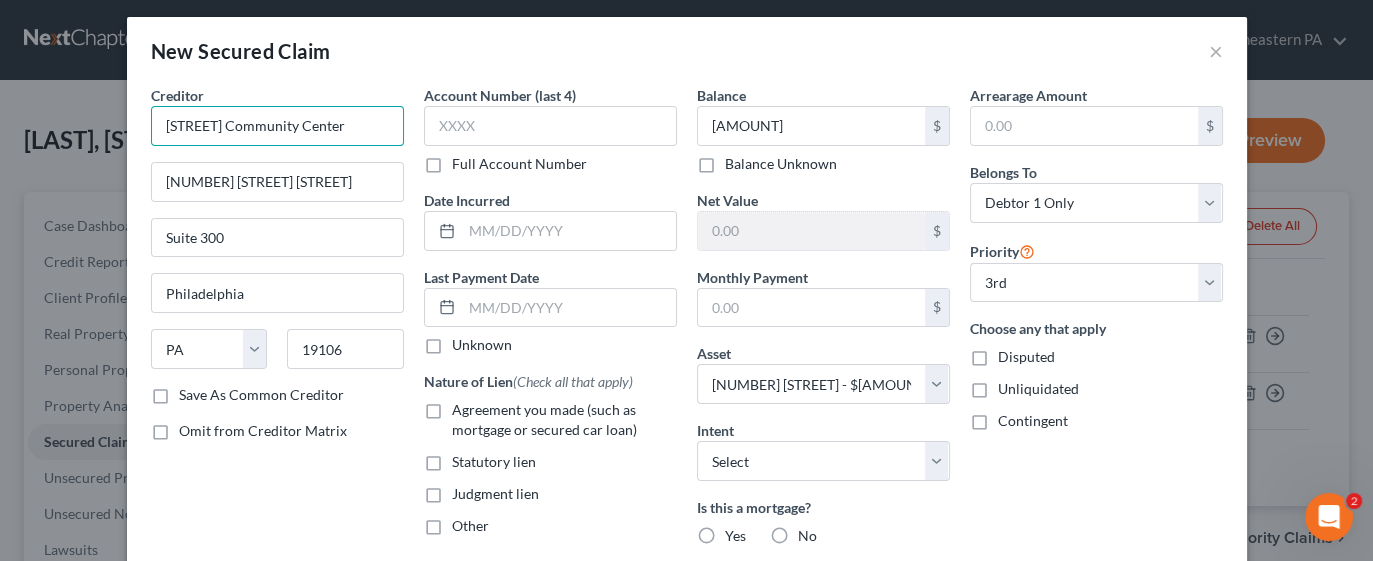 click on "[STREET] Community Center" at bounding box center (277, 126) 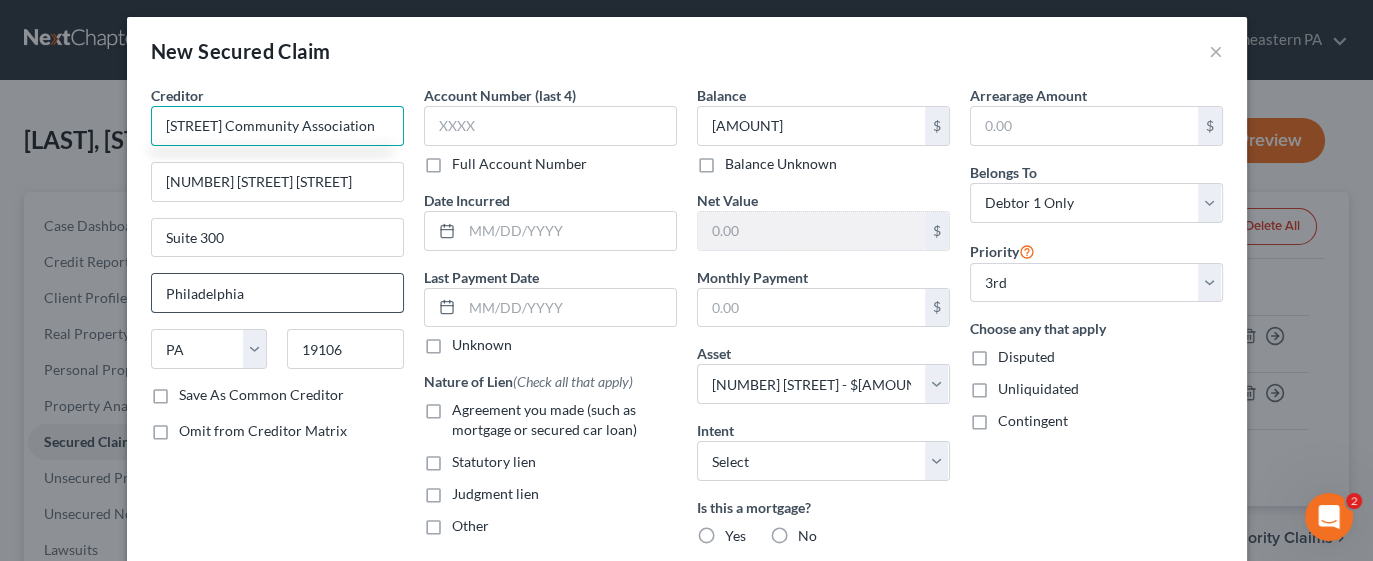 scroll, scrollTop: 0, scrollLeft: 5, axis: horizontal 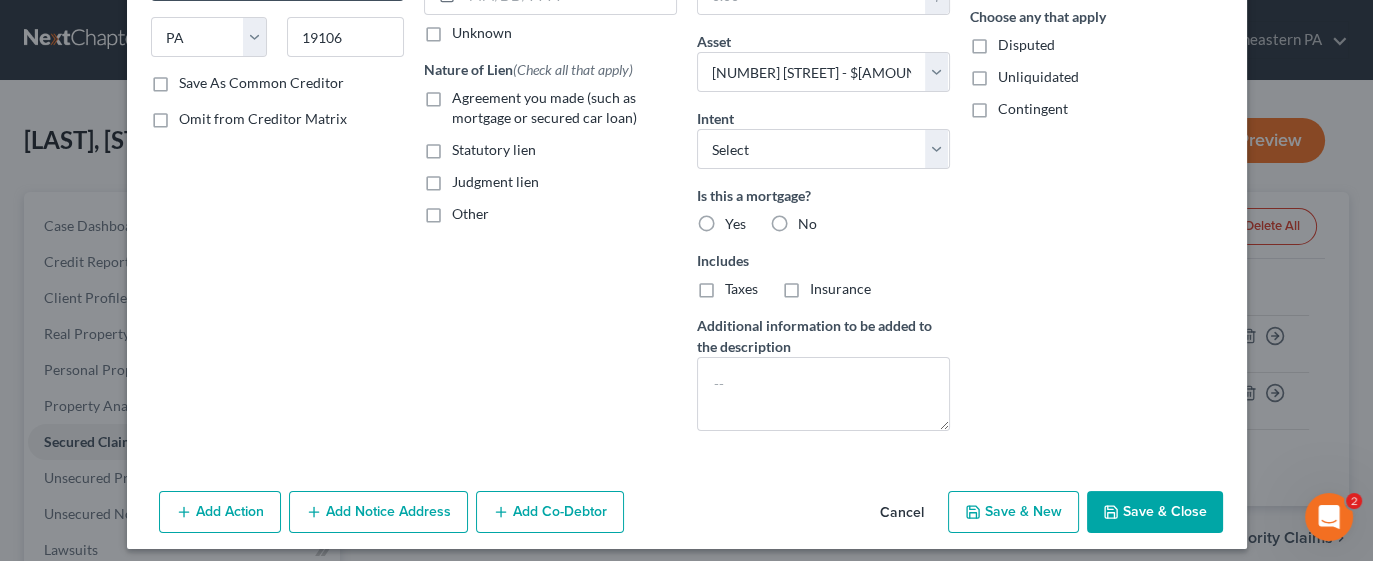 type on "[STREET] Community Association" 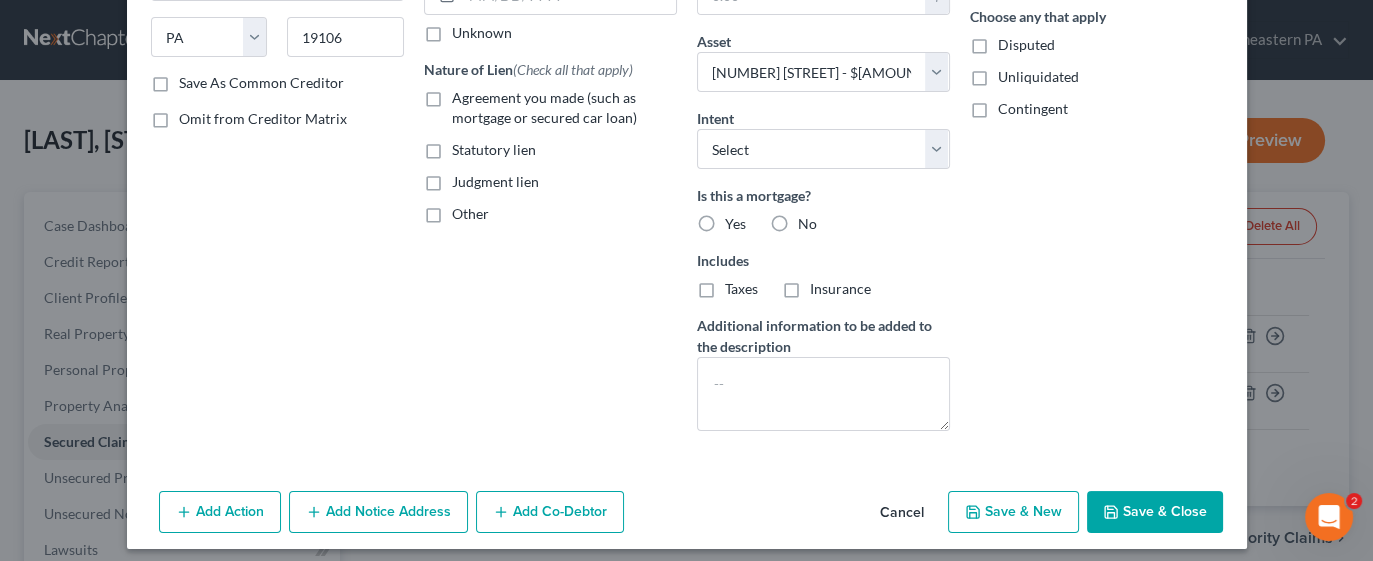 click on "Save & Close" at bounding box center [1155, 512] 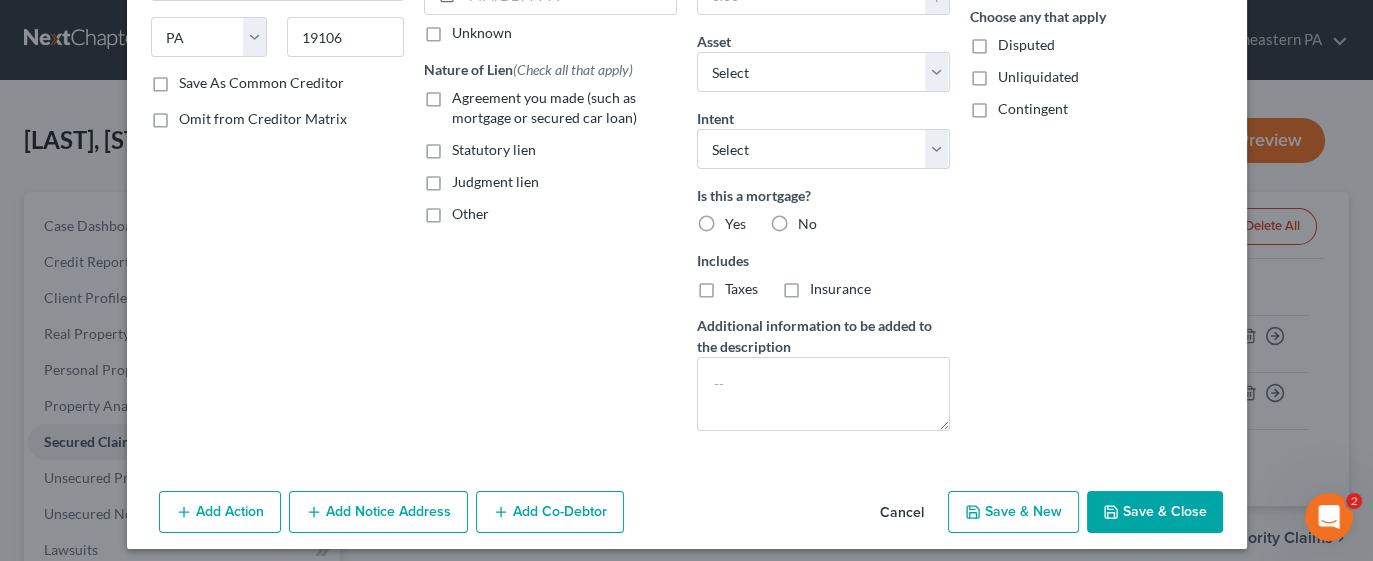 scroll, scrollTop: 0, scrollLeft: 0, axis: both 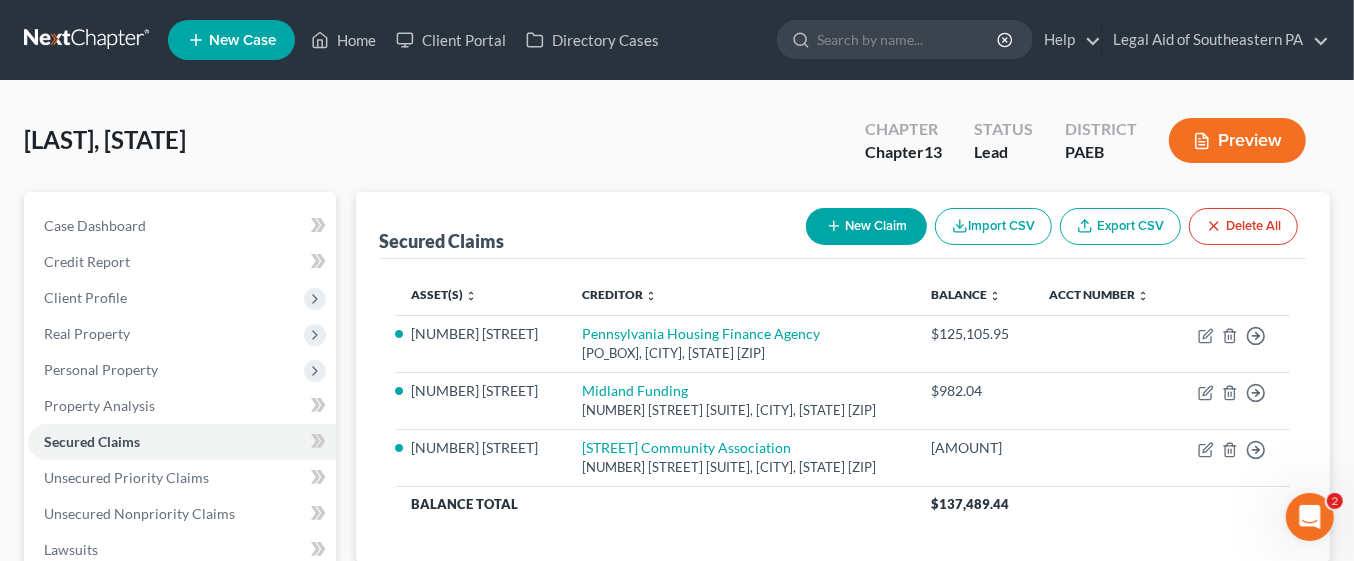 click on "New Claim" at bounding box center [866, 226] 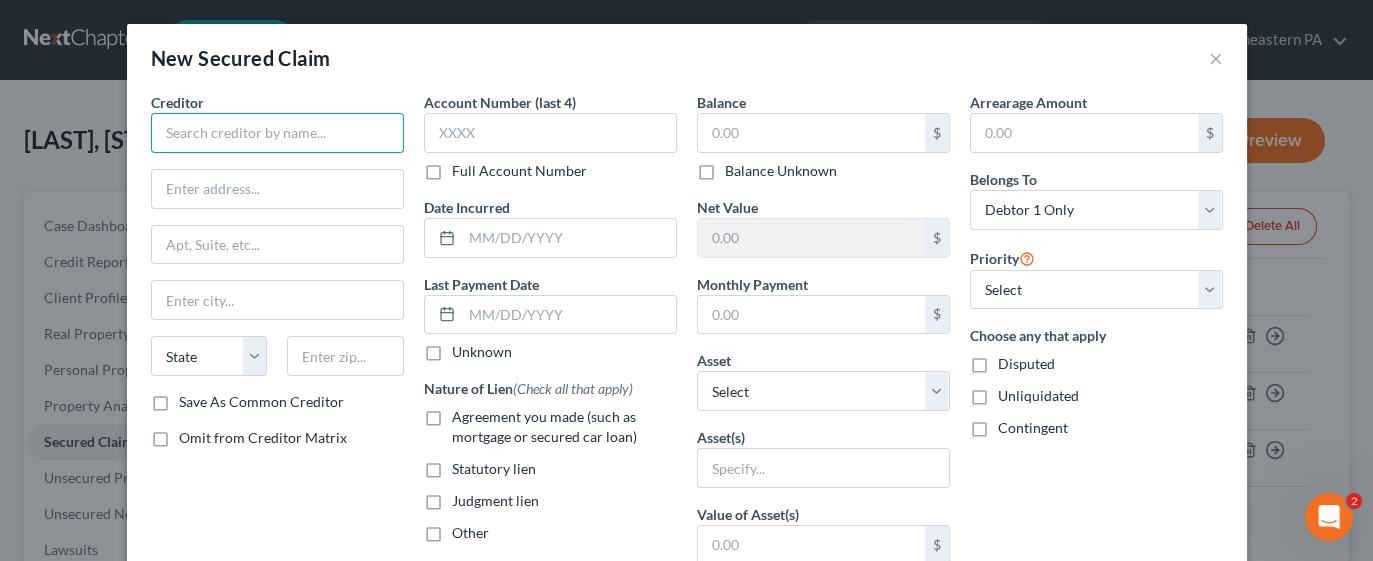 paste on "[STREET] community association" 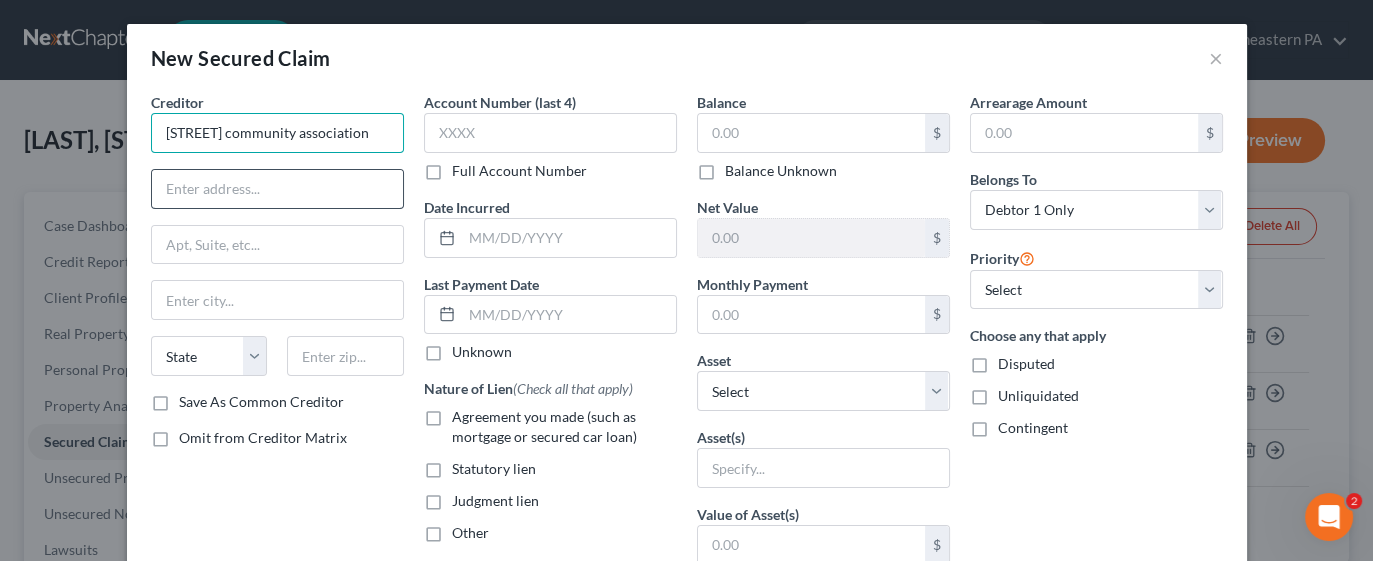 type on "[STREET] community association" 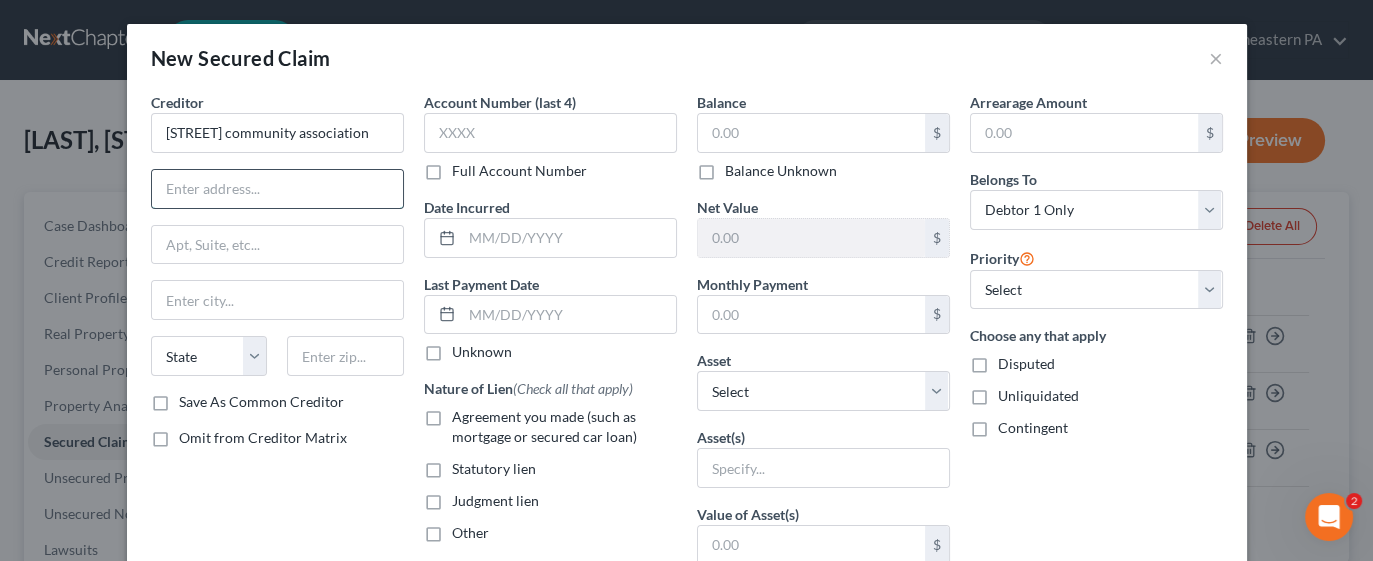 click at bounding box center [277, 189] 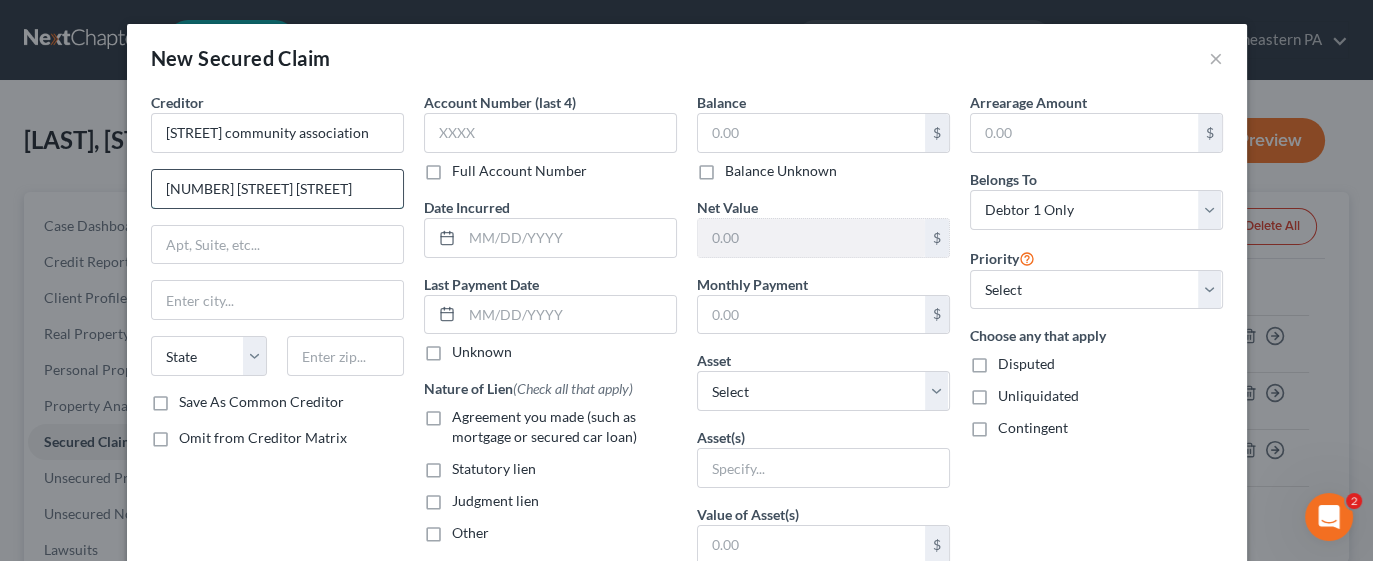 type on "[NUMBER] [STREET] [STREET]" 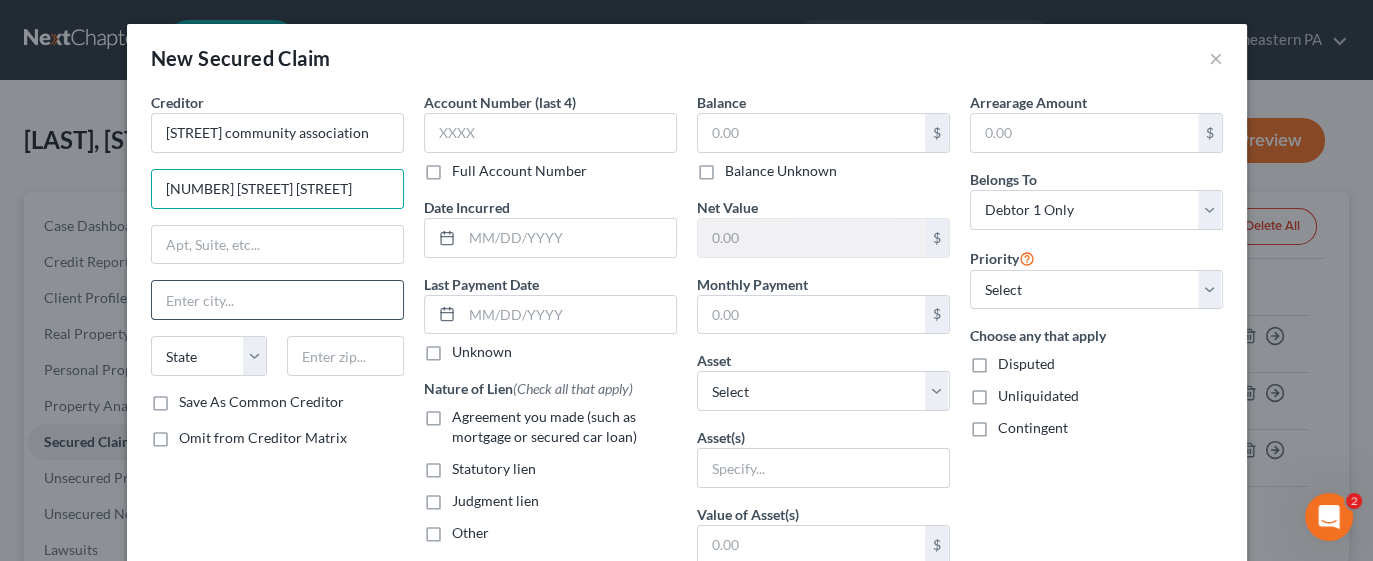 click at bounding box center [277, 300] 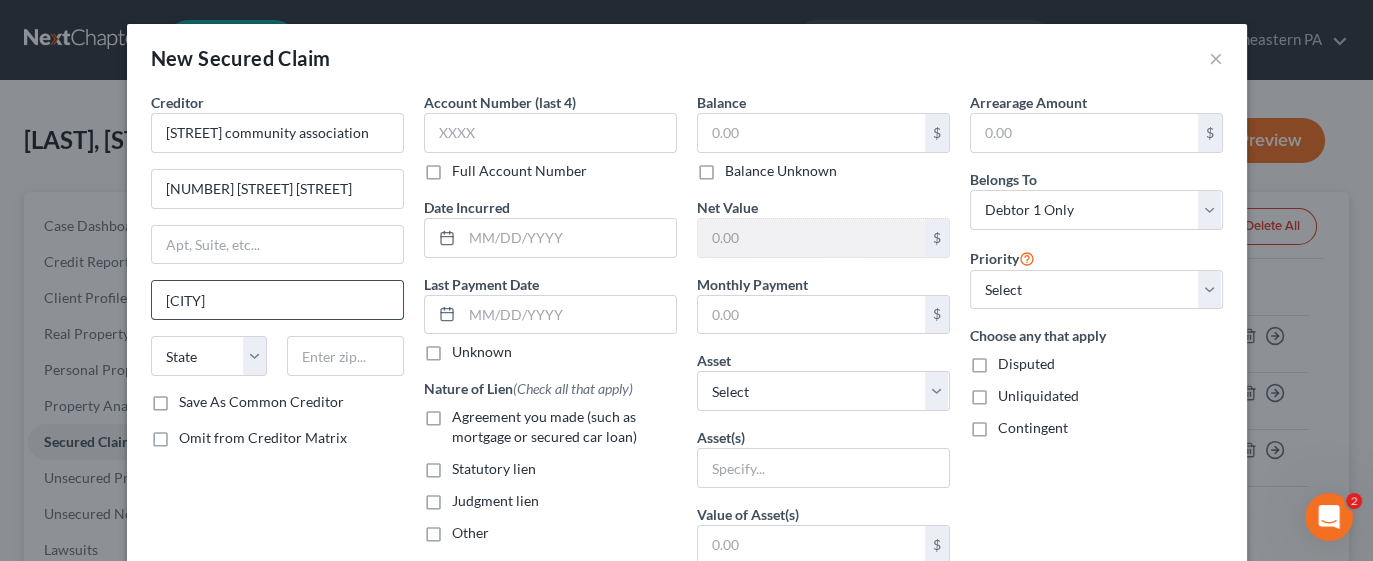 type on "[CITY]" 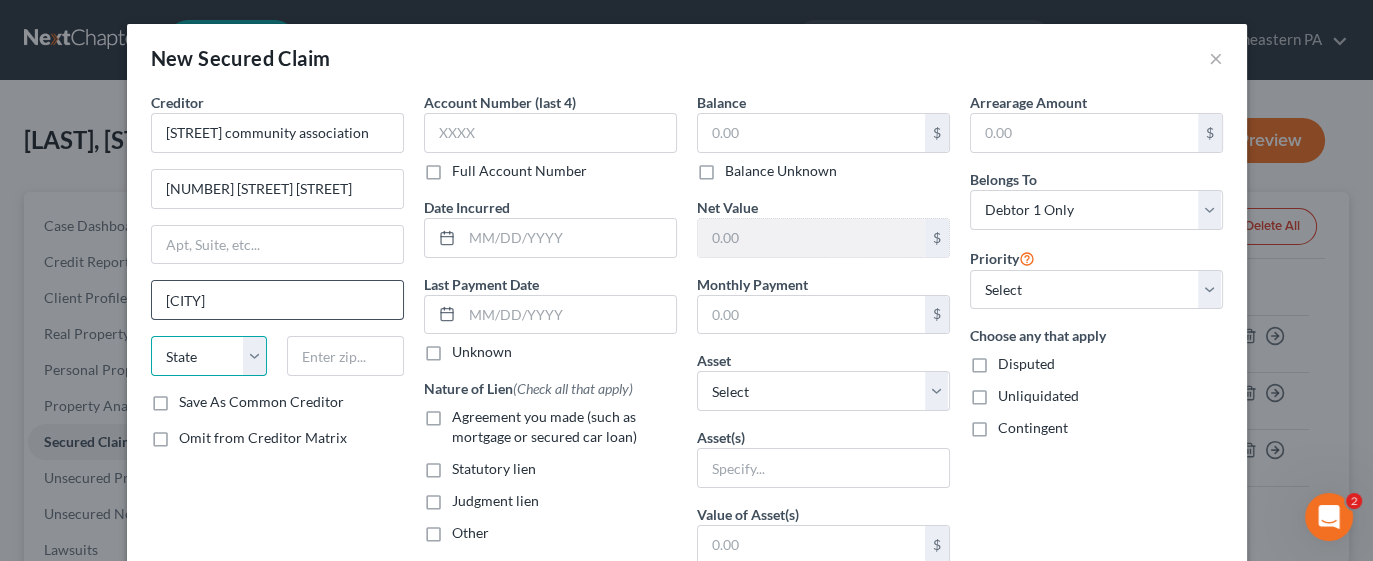 select on "39" 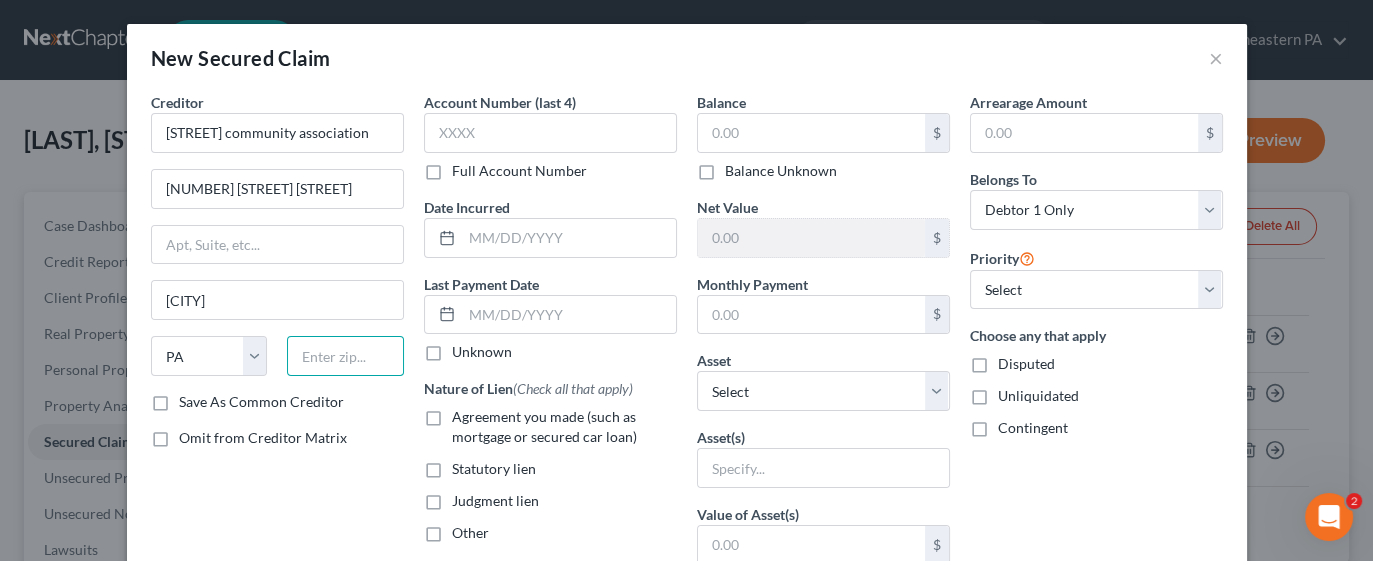 click at bounding box center [345, 356] 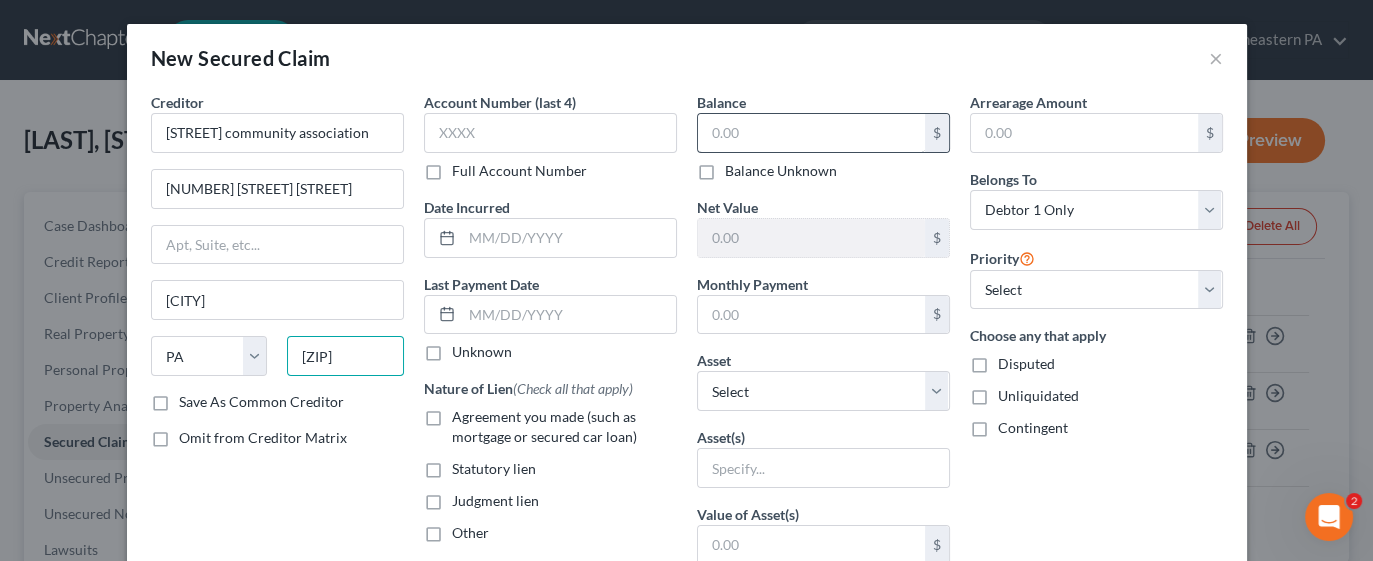 type on "[ZIP]" 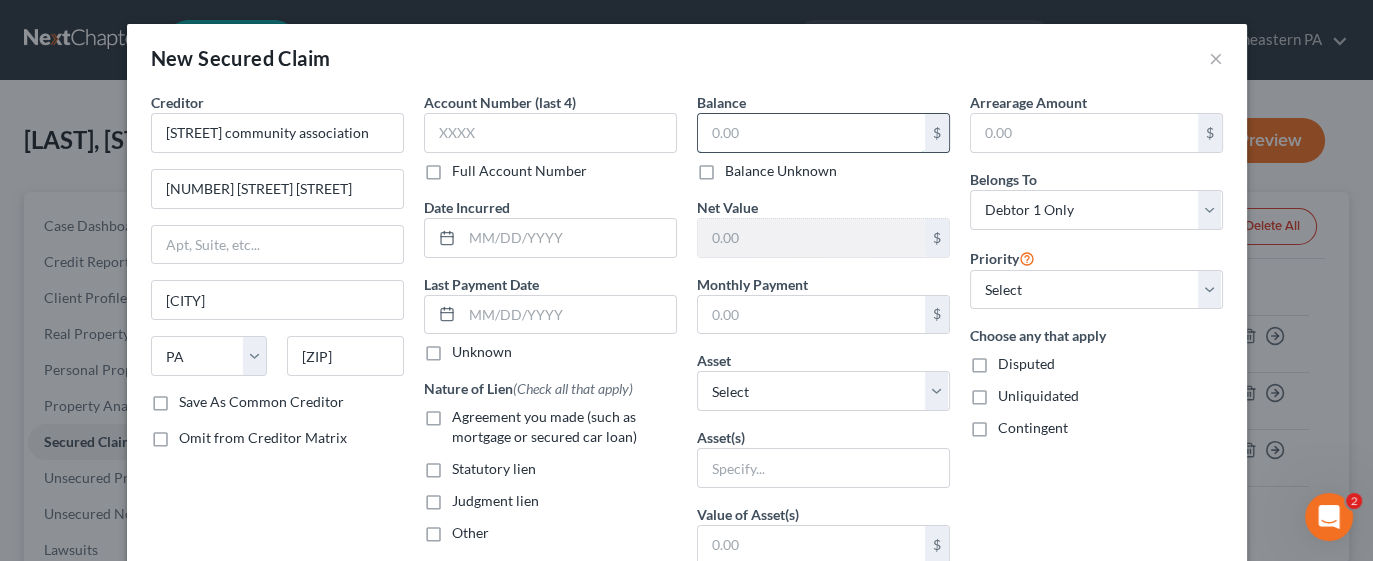 click at bounding box center [811, 133] 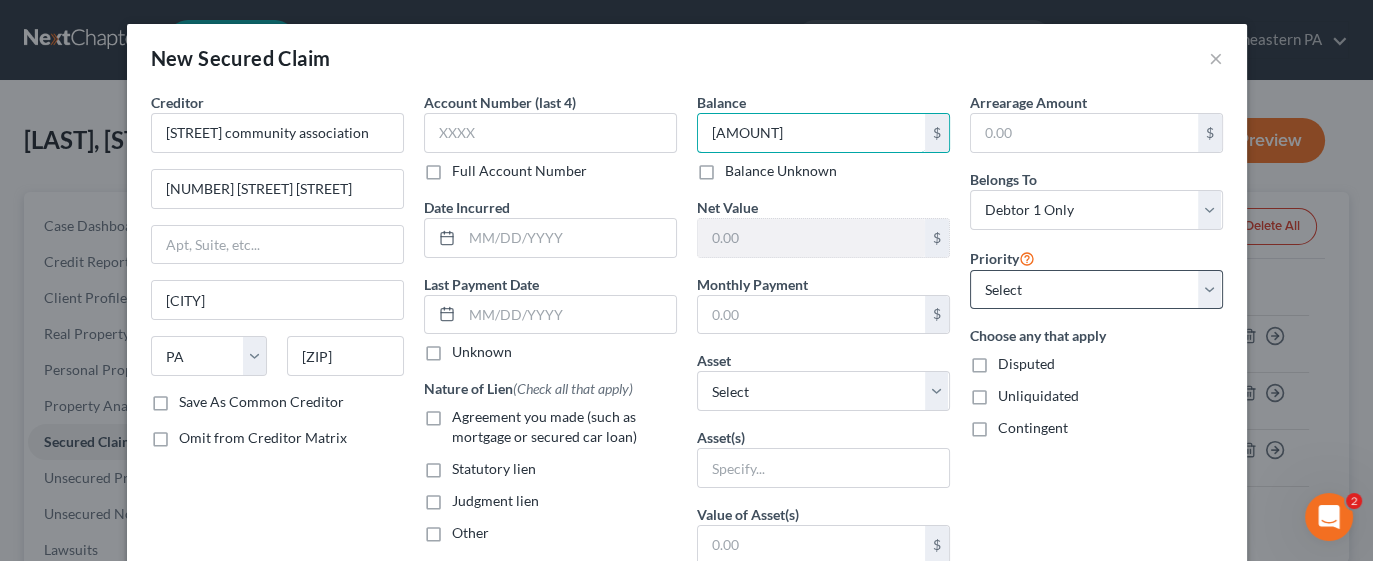 type on "[AMOUNT]" 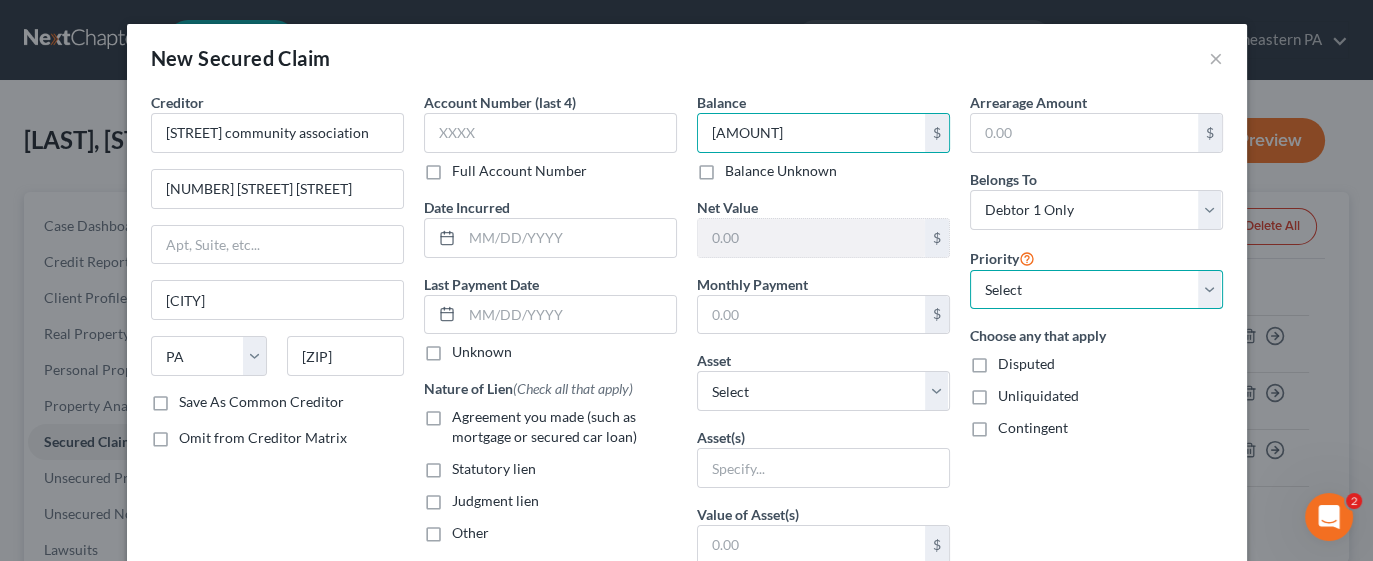 click on "Select 1st 2nd 3rd 4th 5th 6th 7th 8th 9th 10th 11th 12th 13th 14th 15th 16th 17th 18th 19th 20th 21th 22th 23th 24th 25th 26th 27th 28th 29th 30th" at bounding box center [1096, 290] 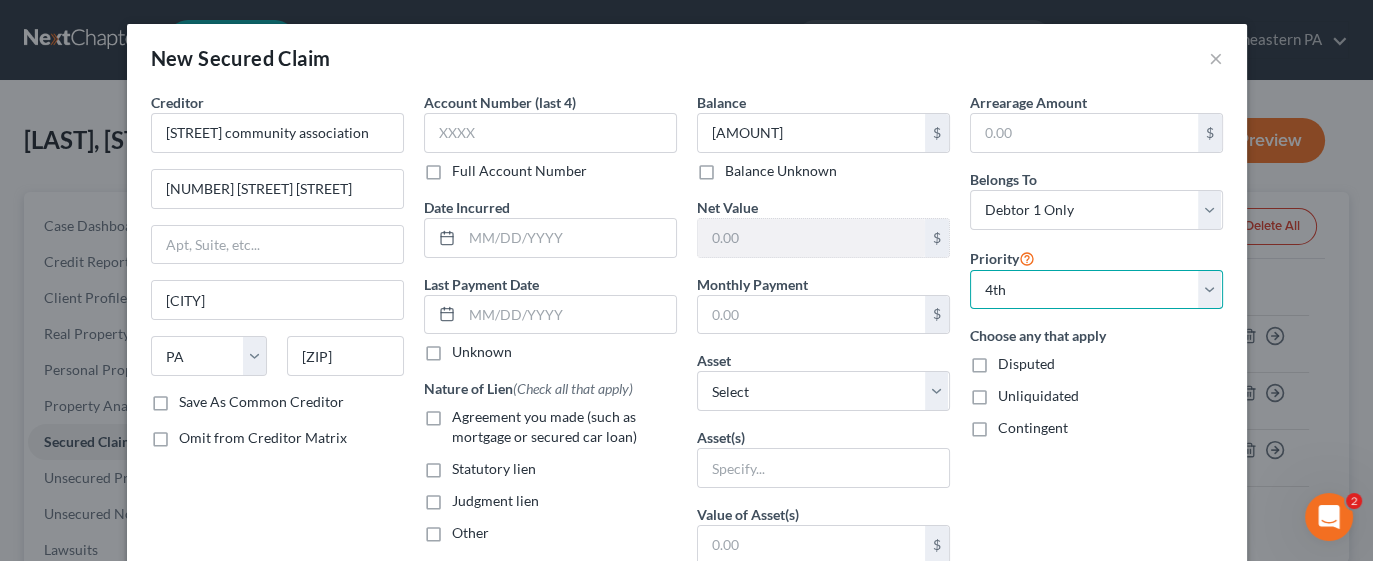 click on "Select 1st 2nd 3rd 4th 5th 6th 7th 8th 9th 10th 11th 12th 13th 14th 15th 16th 17th 18th 19th 20th 21th 22th 23th 24th 25th 26th 27th 28th 29th 30th" at bounding box center (1096, 290) 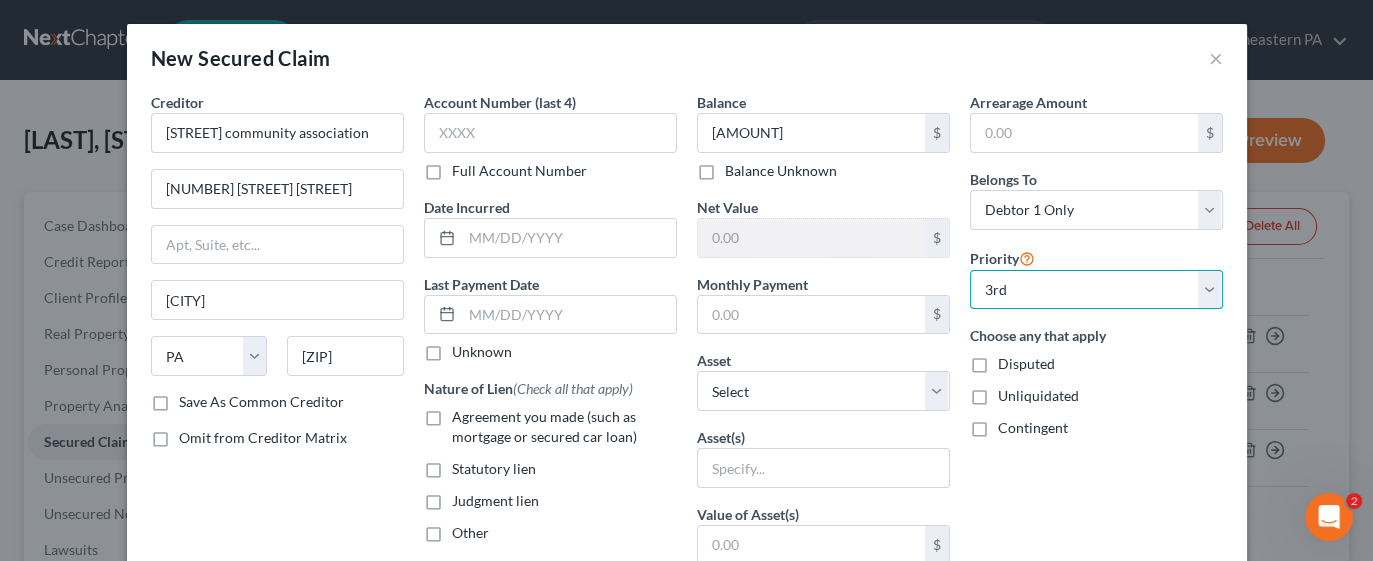click on "Select 1st 2nd 3rd 4th 5th 6th 7th 8th 9th 10th 11th 12th 13th 14th 15th 16th 17th 18th 19th 20th 21th 22th 23th 24th 25th 26th 27th 28th 29th 30th" at bounding box center [1096, 290] 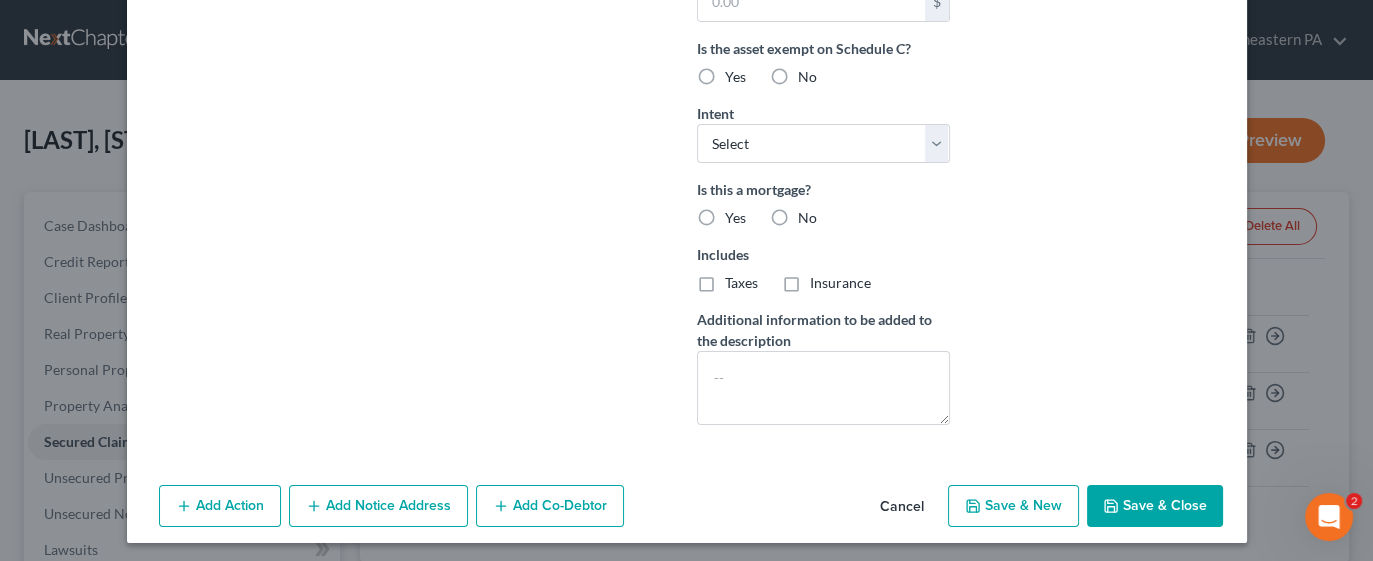 click on "Save & Close" at bounding box center [1155, 506] 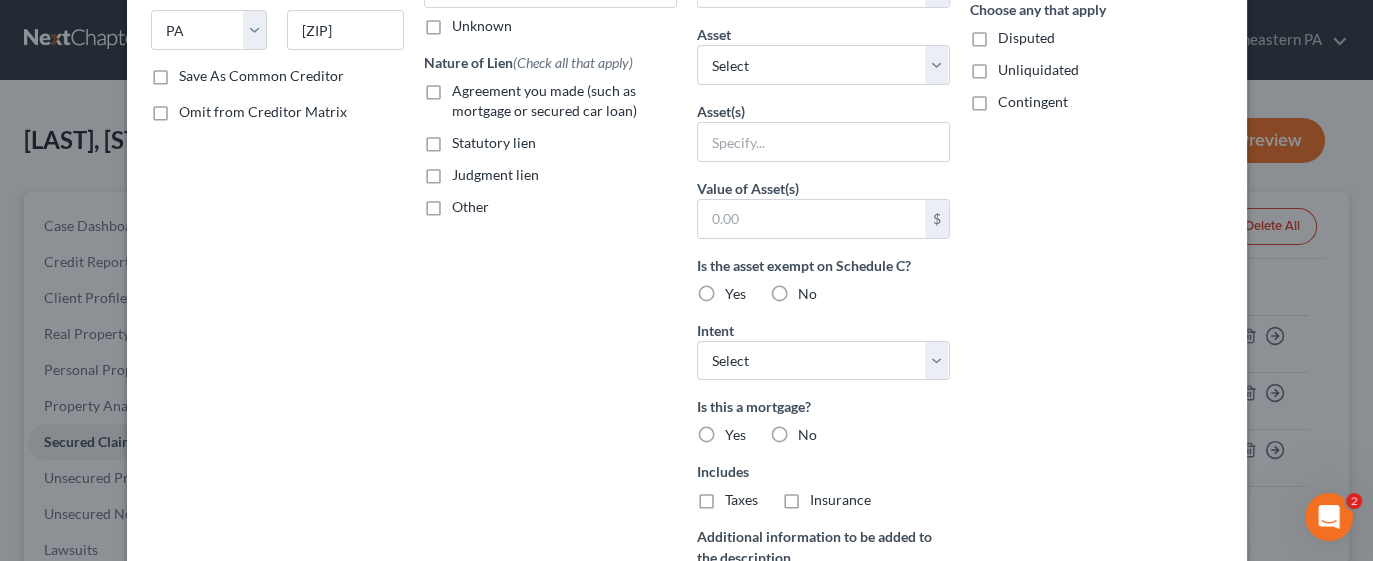 type on "0" 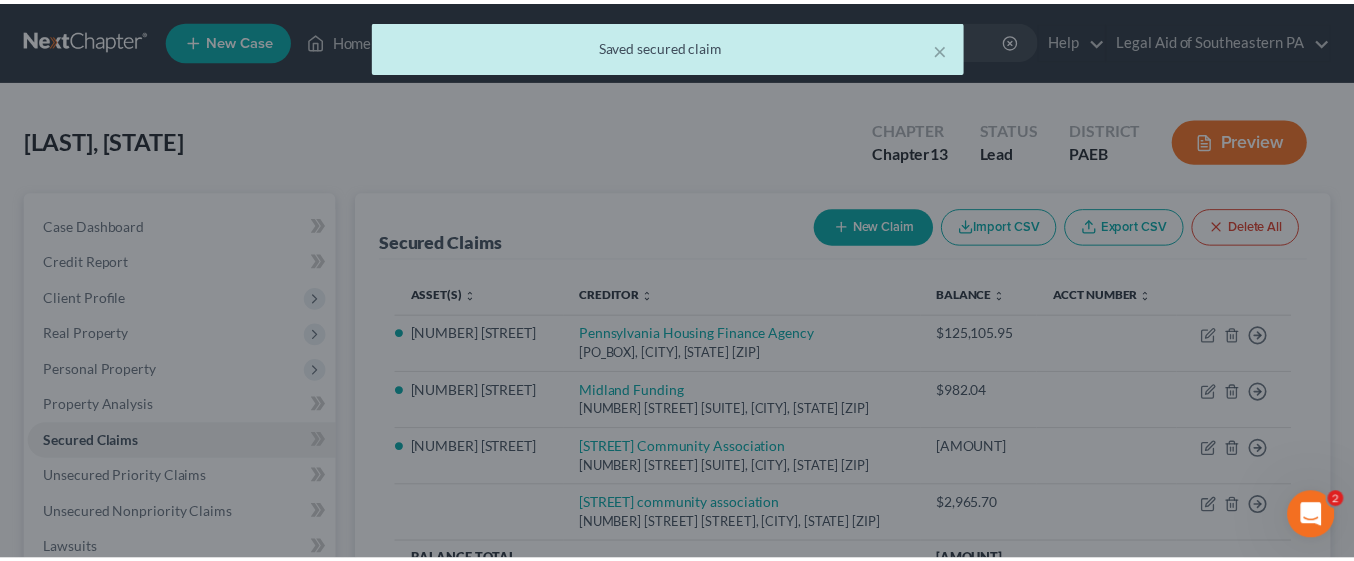 scroll, scrollTop: 0, scrollLeft: 0, axis: both 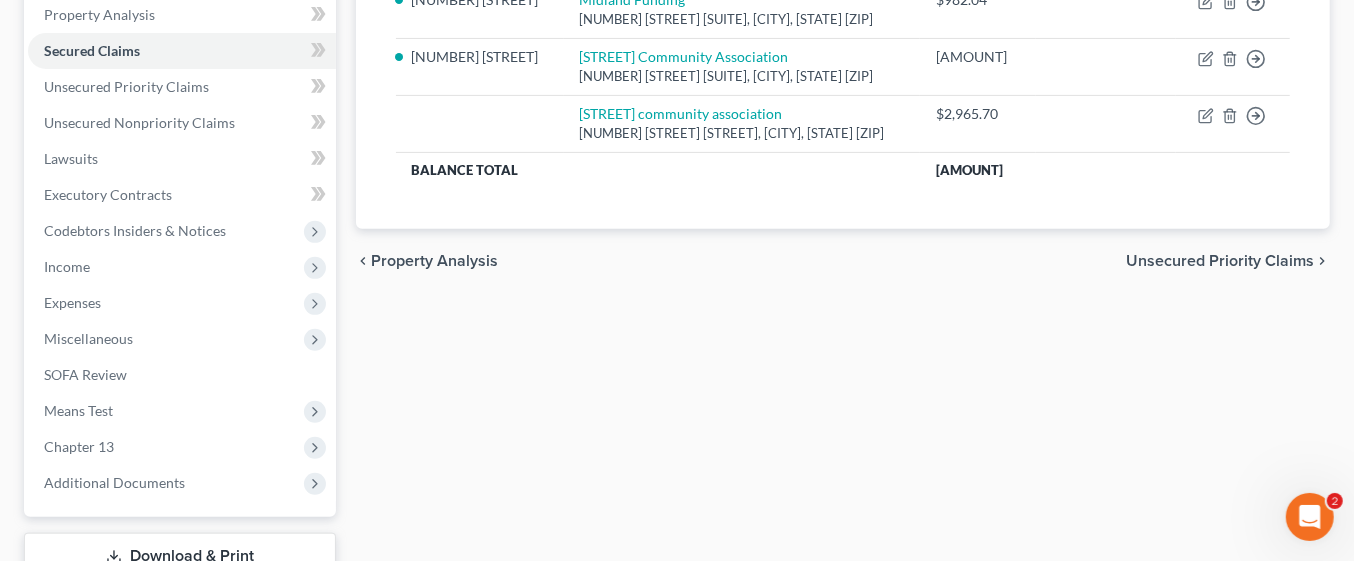 click on "Unsecured Priority Claims" at bounding box center [1220, 261] 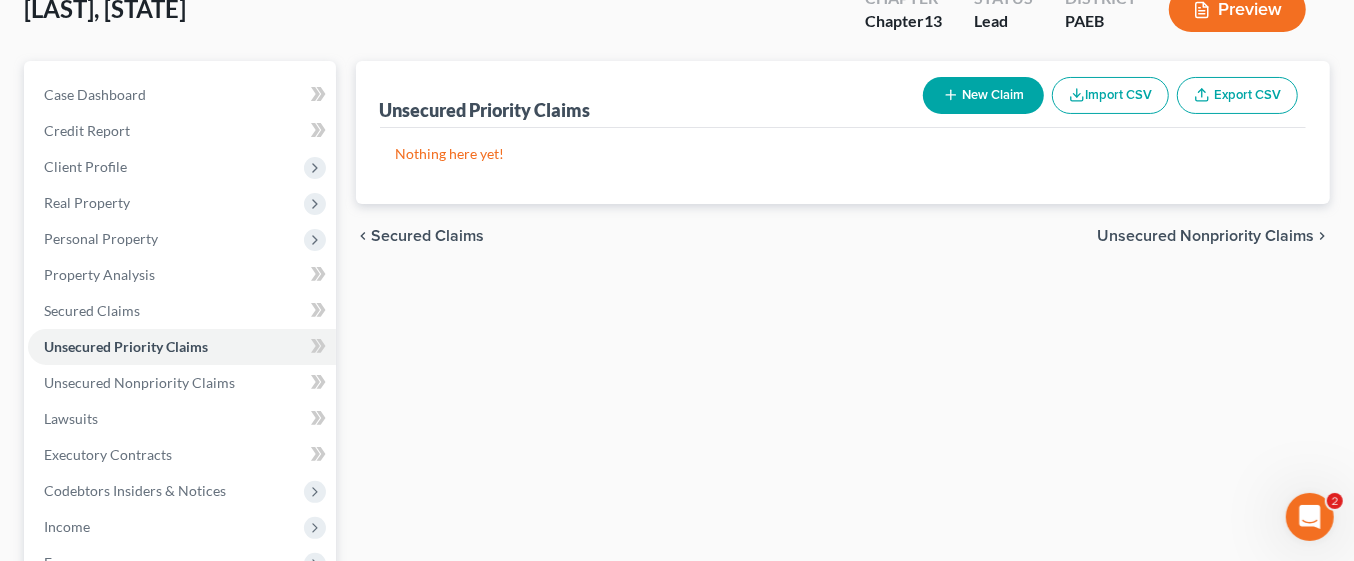 scroll, scrollTop: 0, scrollLeft: 0, axis: both 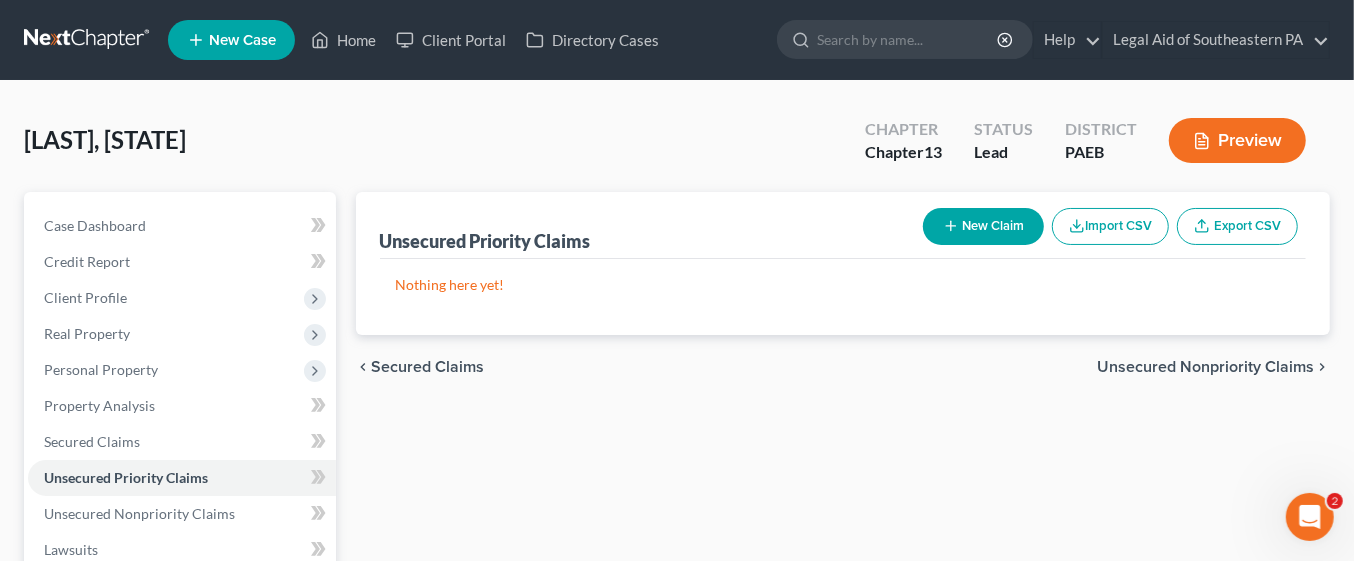 click on "Unsecured Nonpriority Claims" at bounding box center [1205, 367] 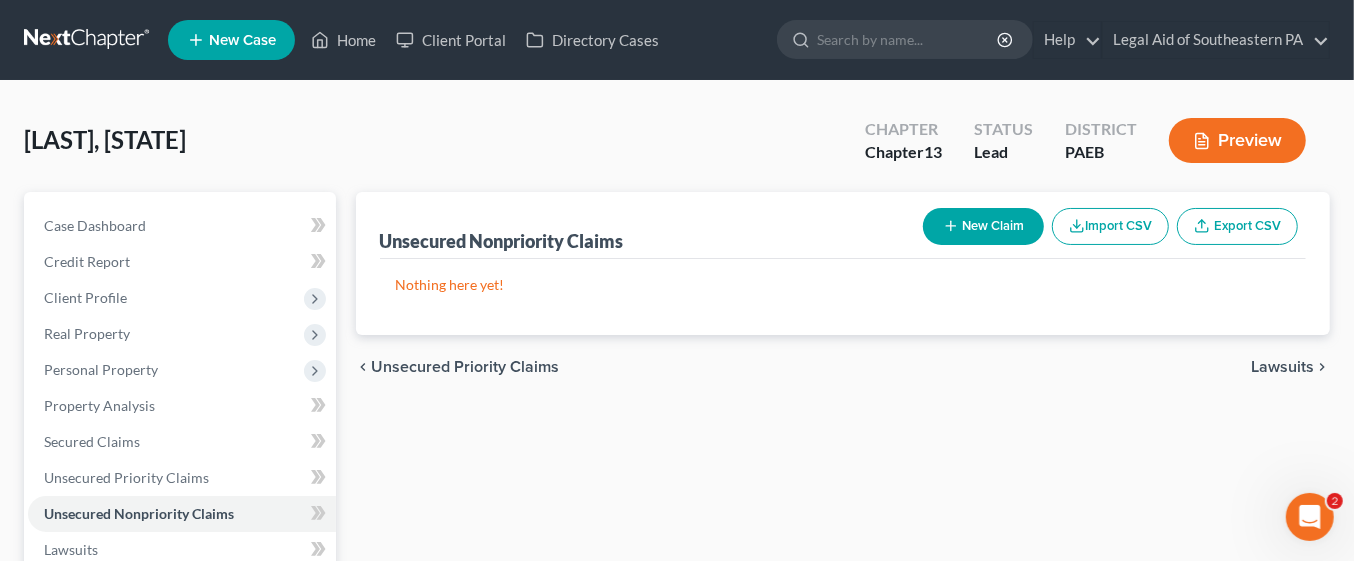 click on "Lawsuits" at bounding box center (1282, 367) 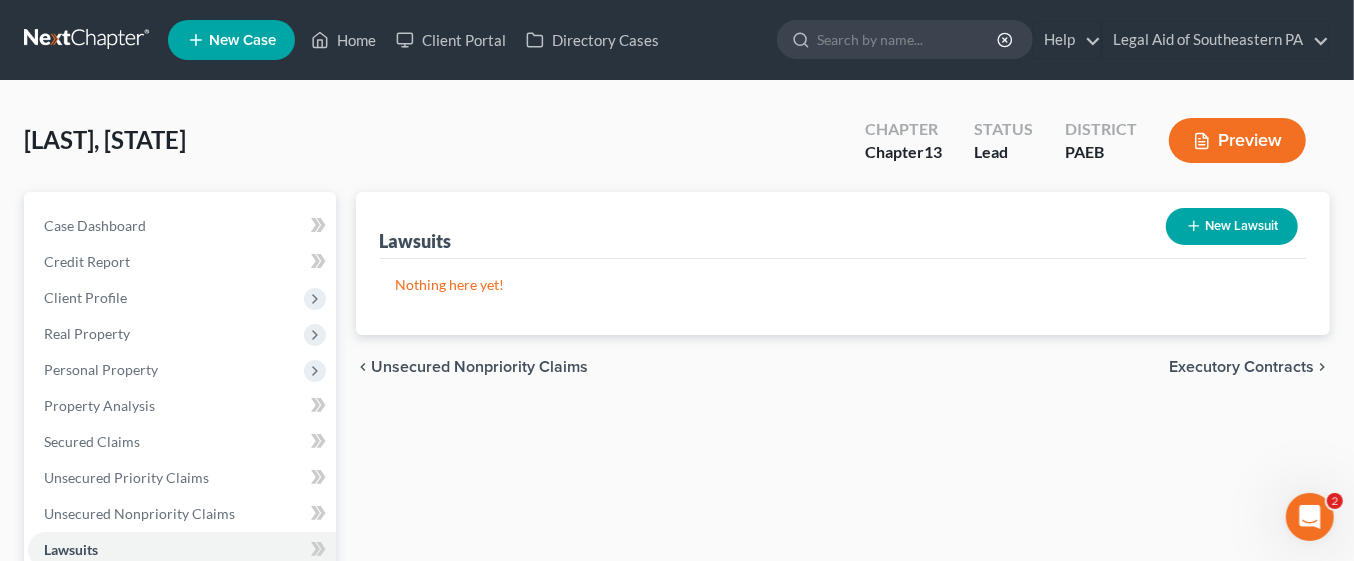click on "Executory Contracts" at bounding box center (1241, 367) 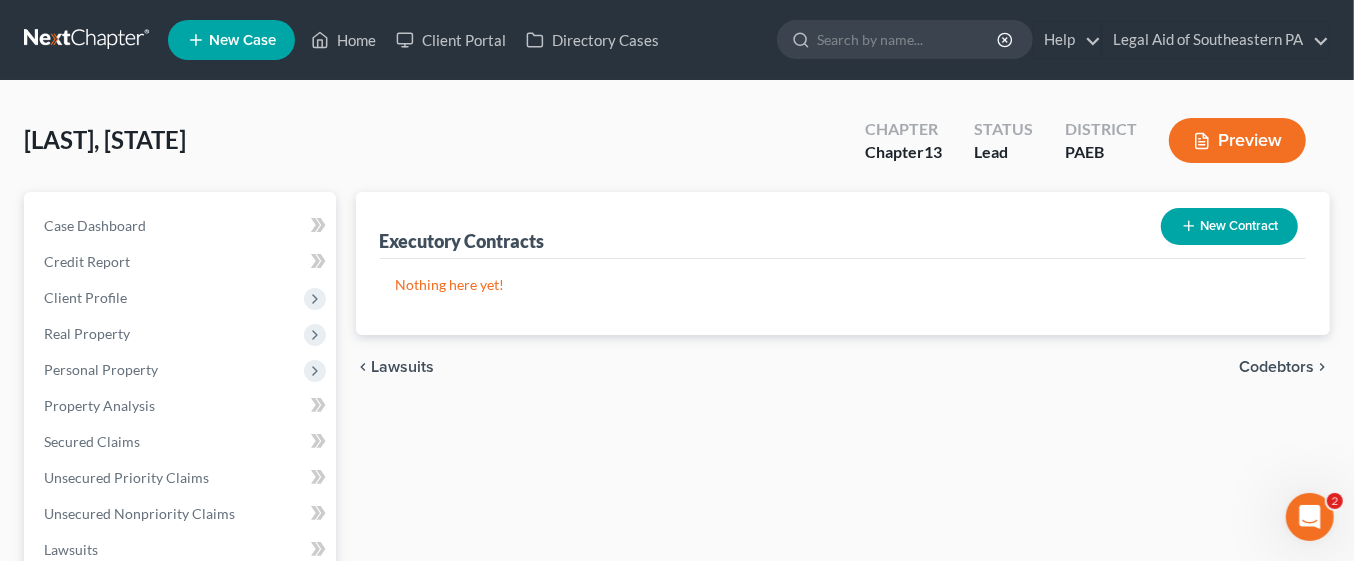 click on "Codebtors" at bounding box center [1276, 367] 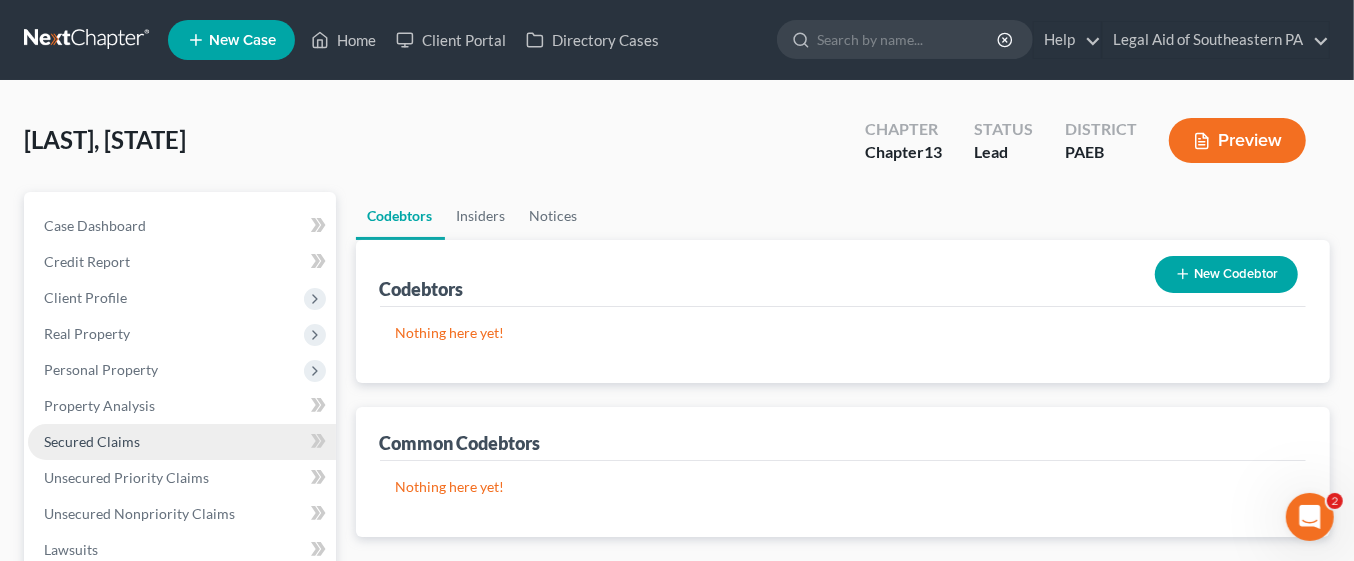 click on "Secured Claims" at bounding box center (92, 441) 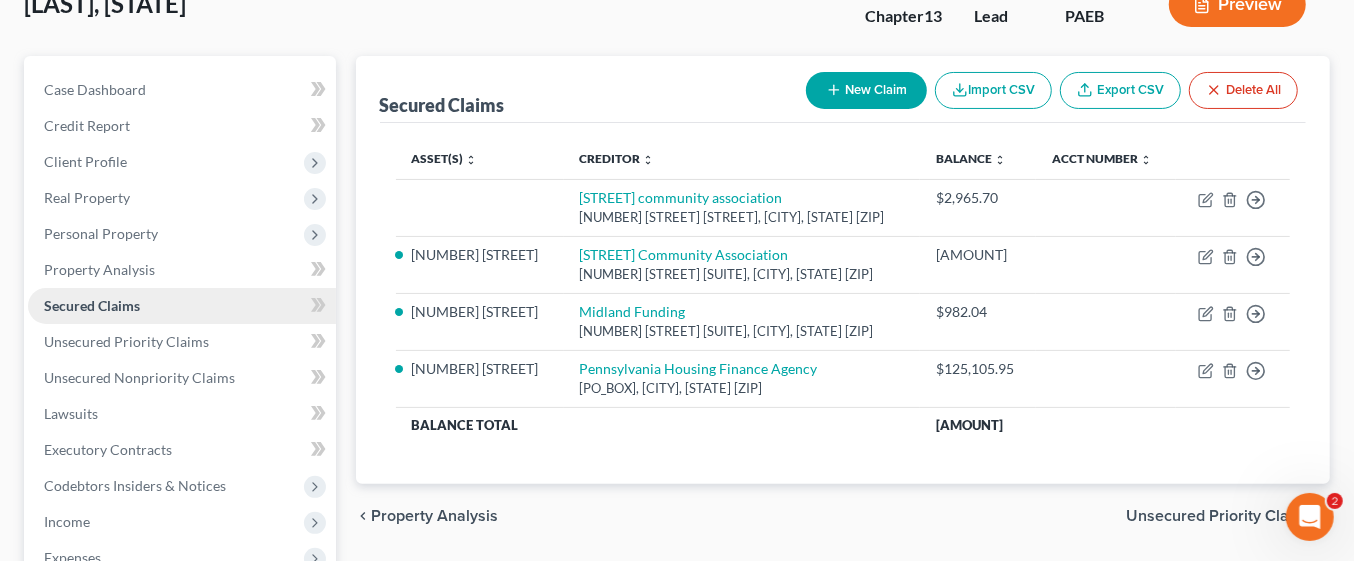 scroll, scrollTop: 168, scrollLeft: 0, axis: vertical 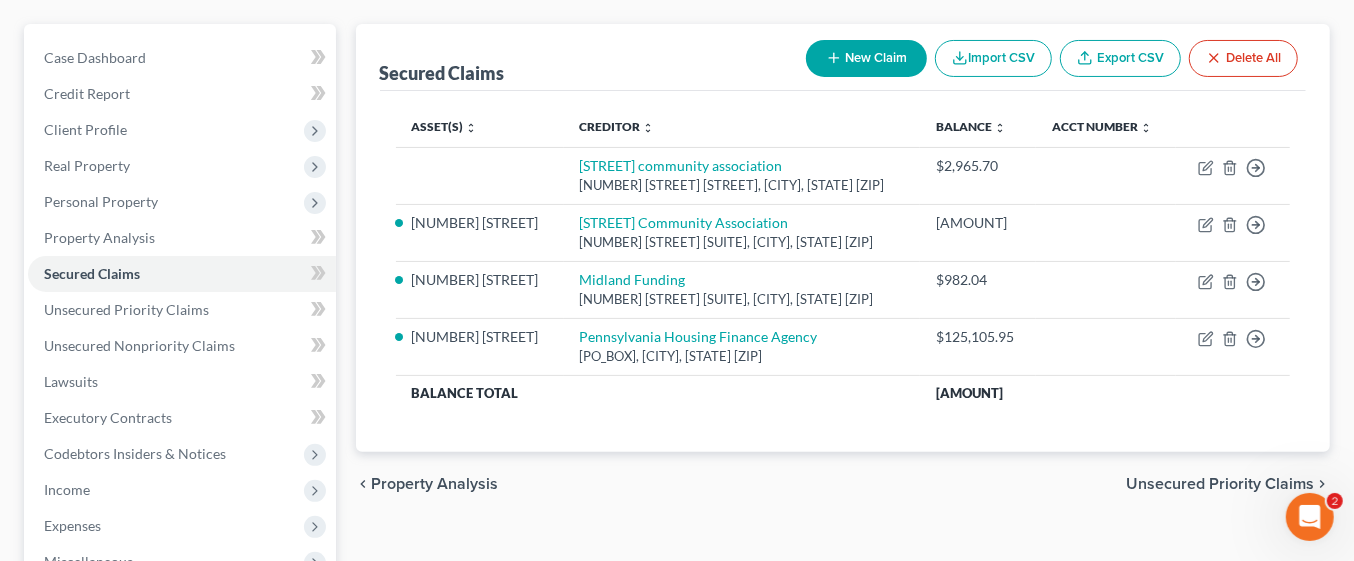 click on "Unsecured Priority Claims" at bounding box center (1220, 484) 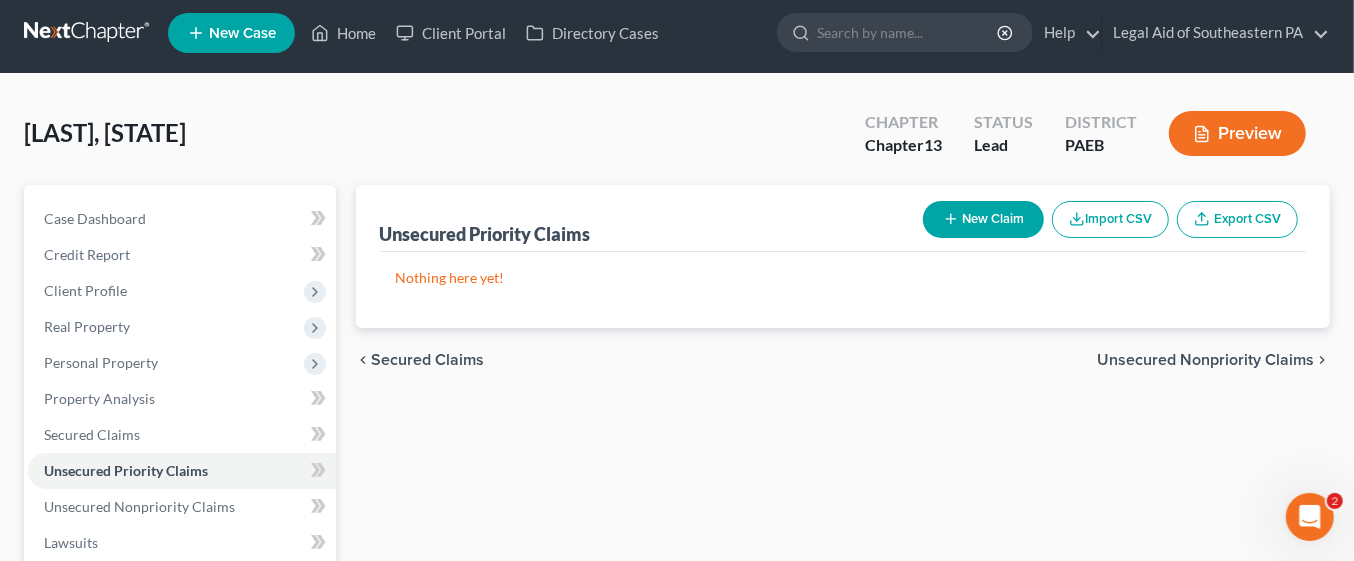 scroll, scrollTop: 0, scrollLeft: 0, axis: both 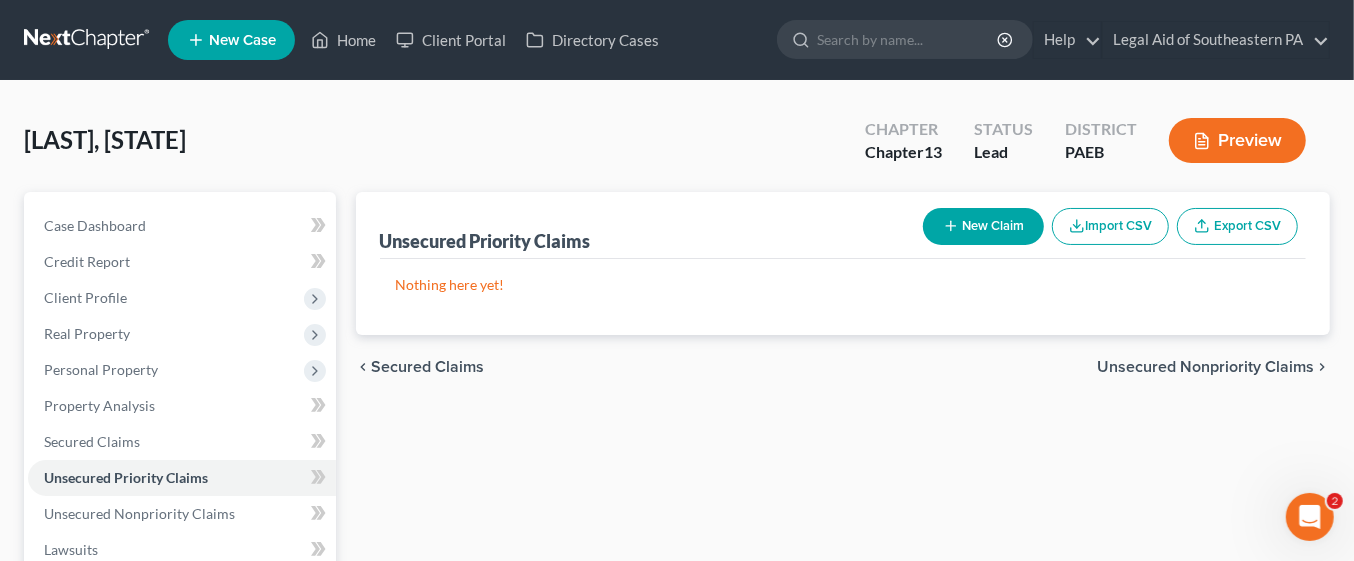 click on "Unsecured Nonpriority Claims" at bounding box center [1205, 367] 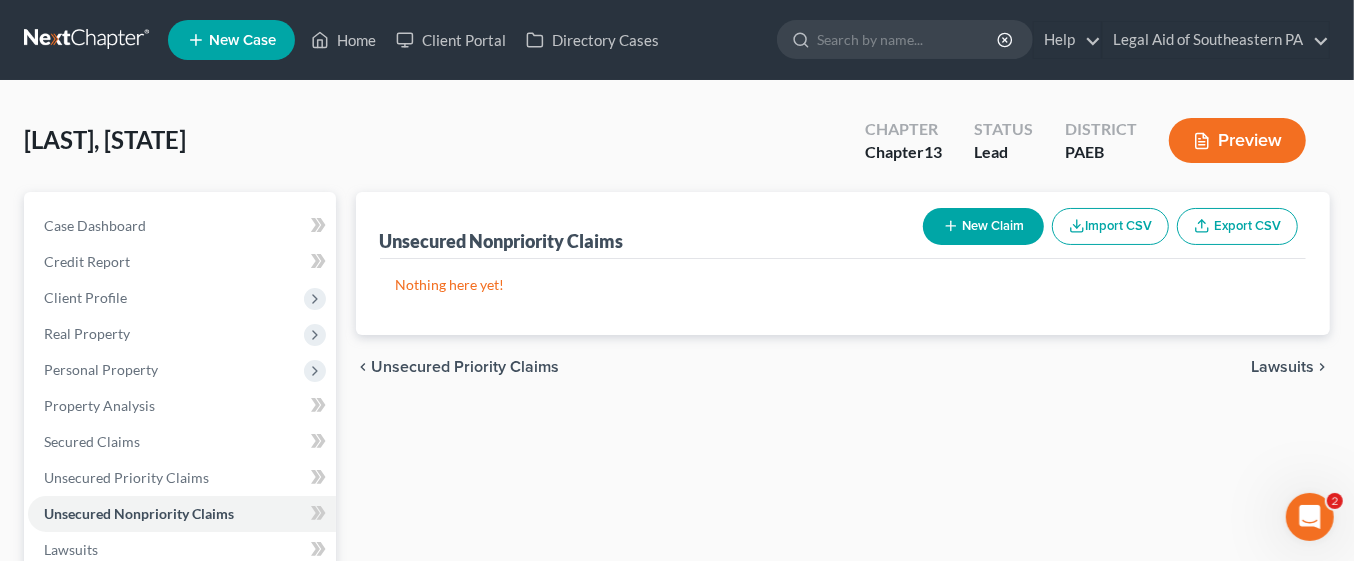 click on "Lawsuits" at bounding box center [1282, 367] 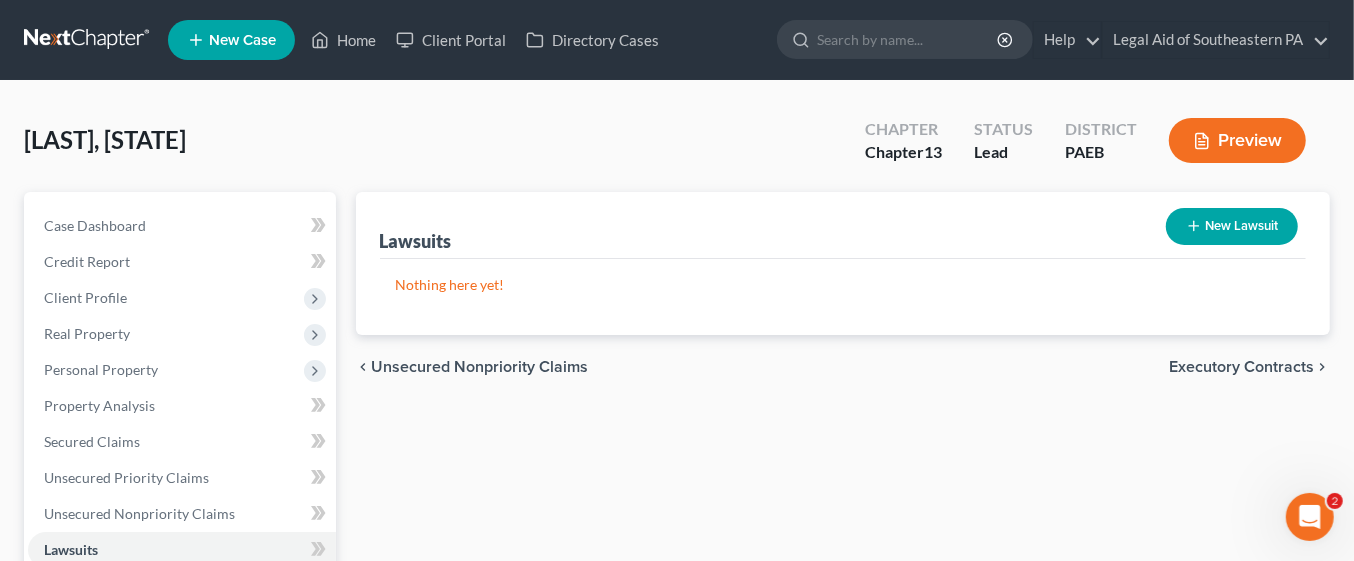 click on "Executory Contracts" at bounding box center [1241, 367] 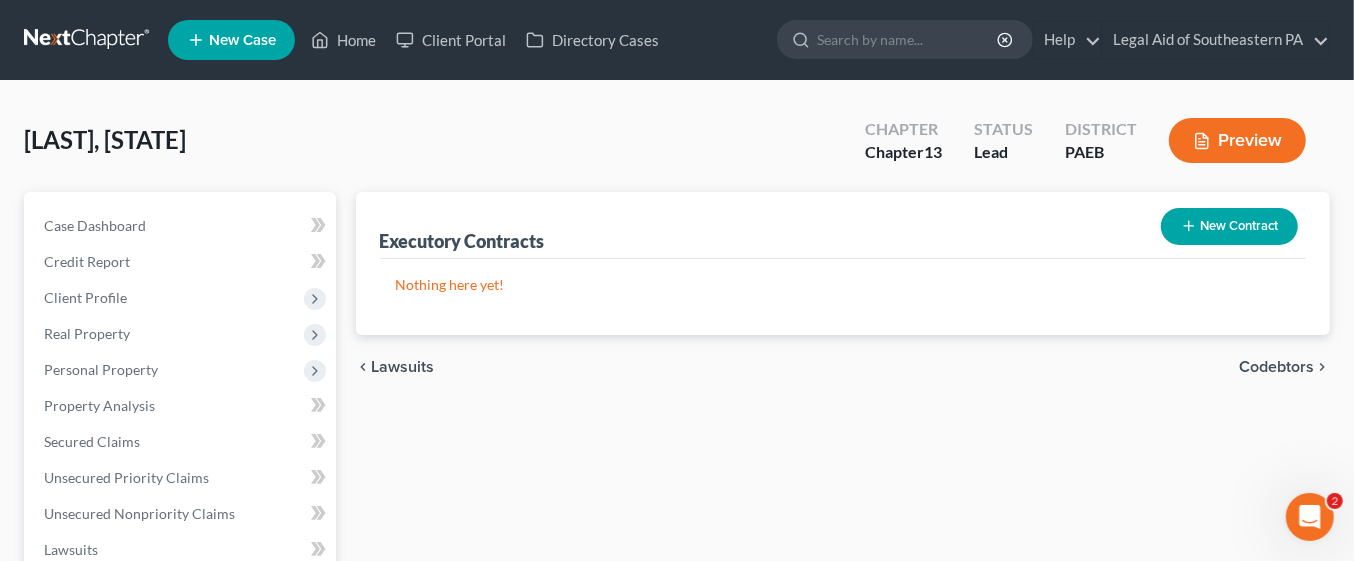 click on "Codebtors" at bounding box center [1276, 367] 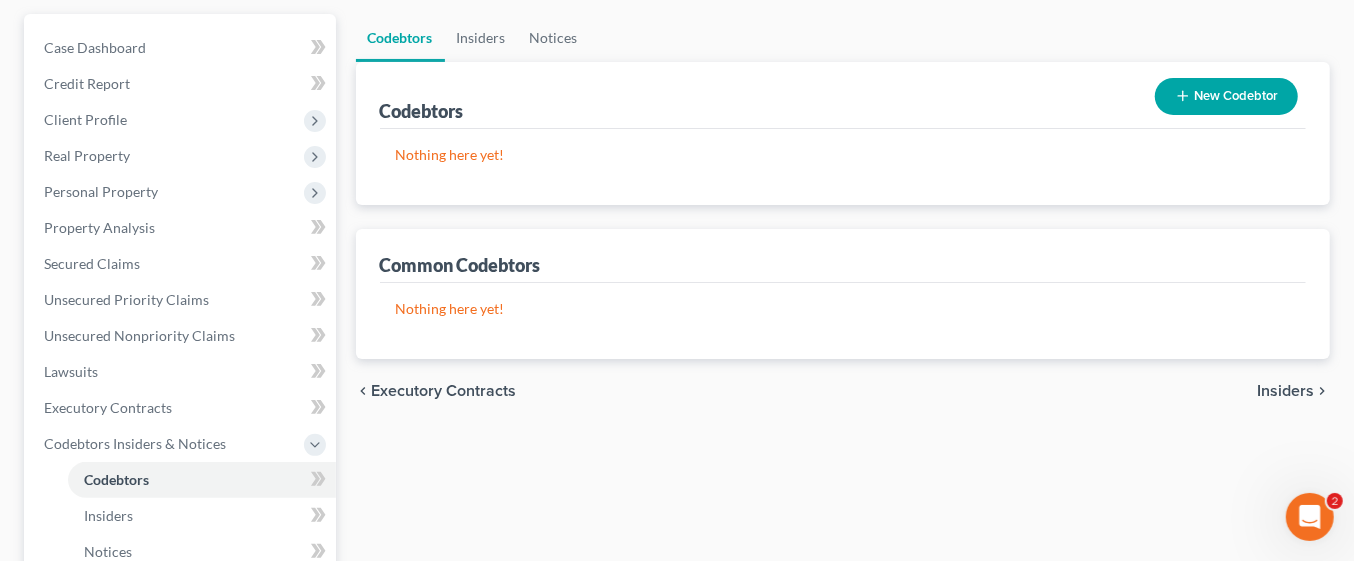 scroll, scrollTop: 179, scrollLeft: 0, axis: vertical 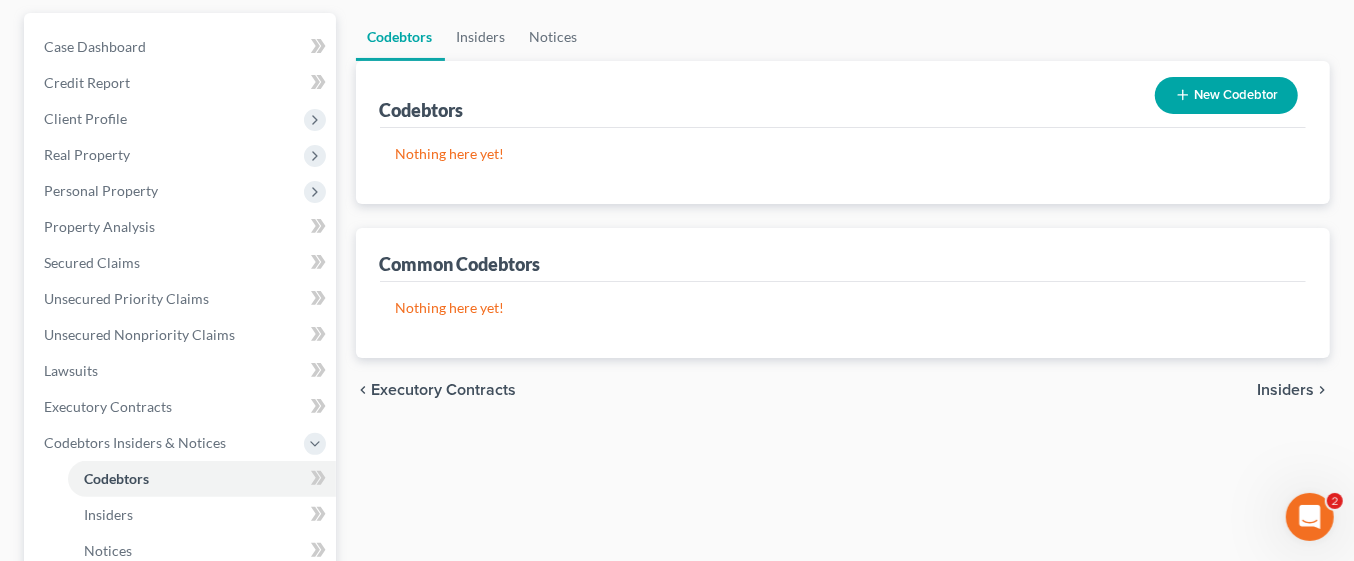 click on "Insiders" at bounding box center [1285, 390] 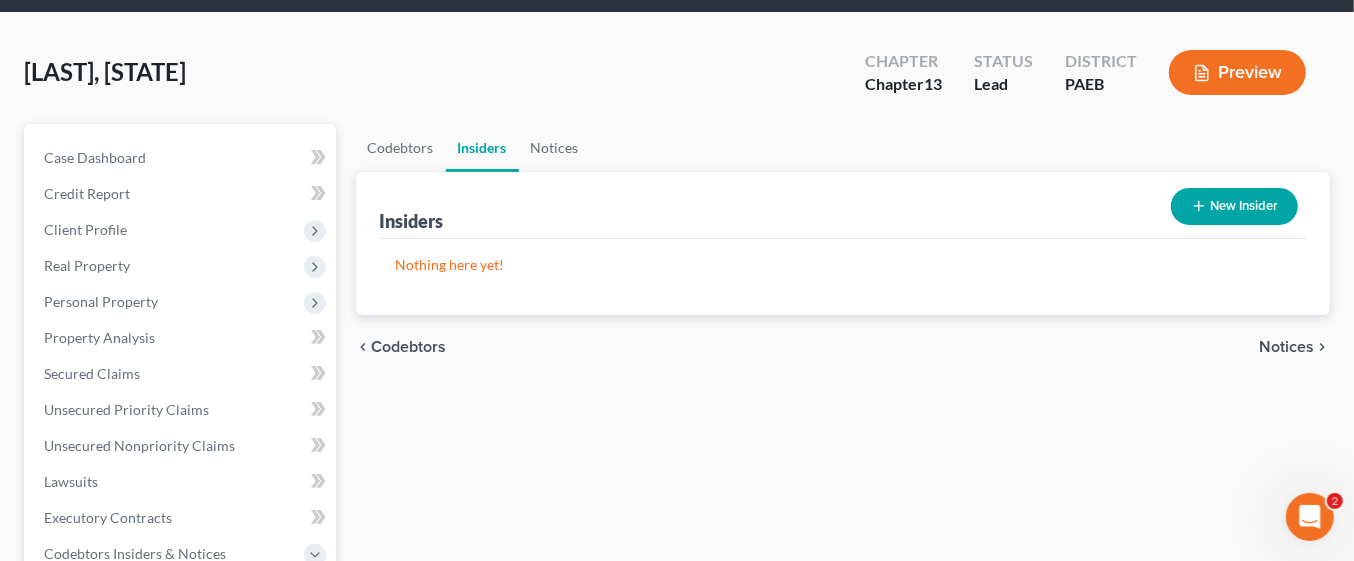 scroll, scrollTop: 0, scrollLeft: 0, axis: both 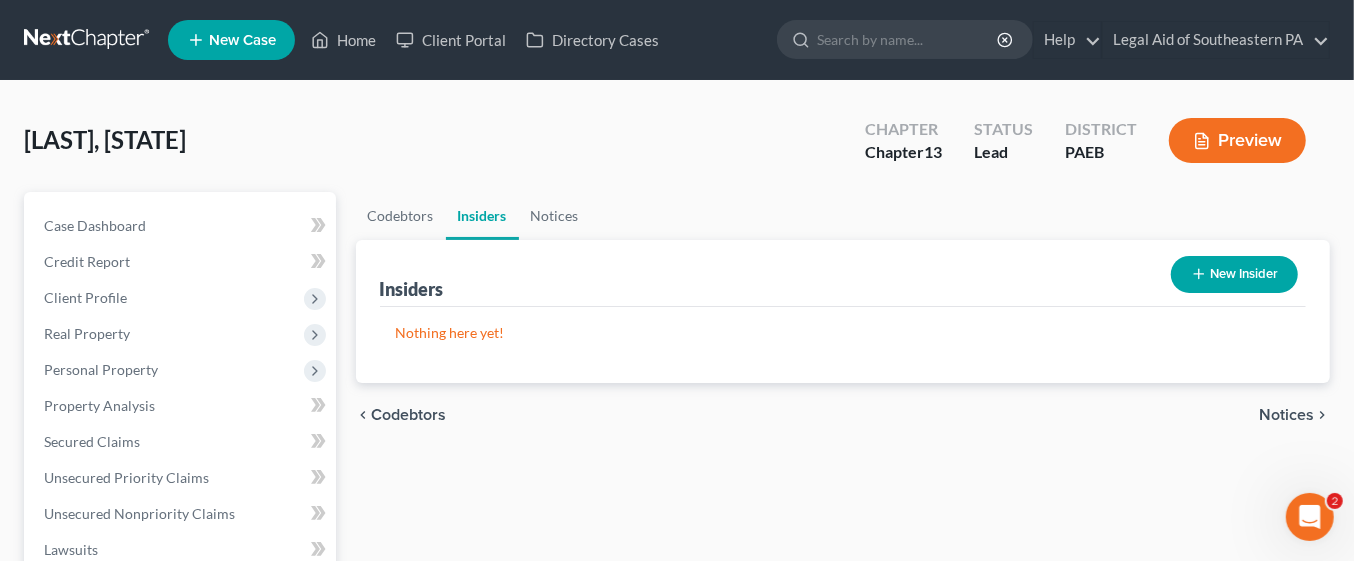 click on "Notices" at bounding box center [1286, 415] 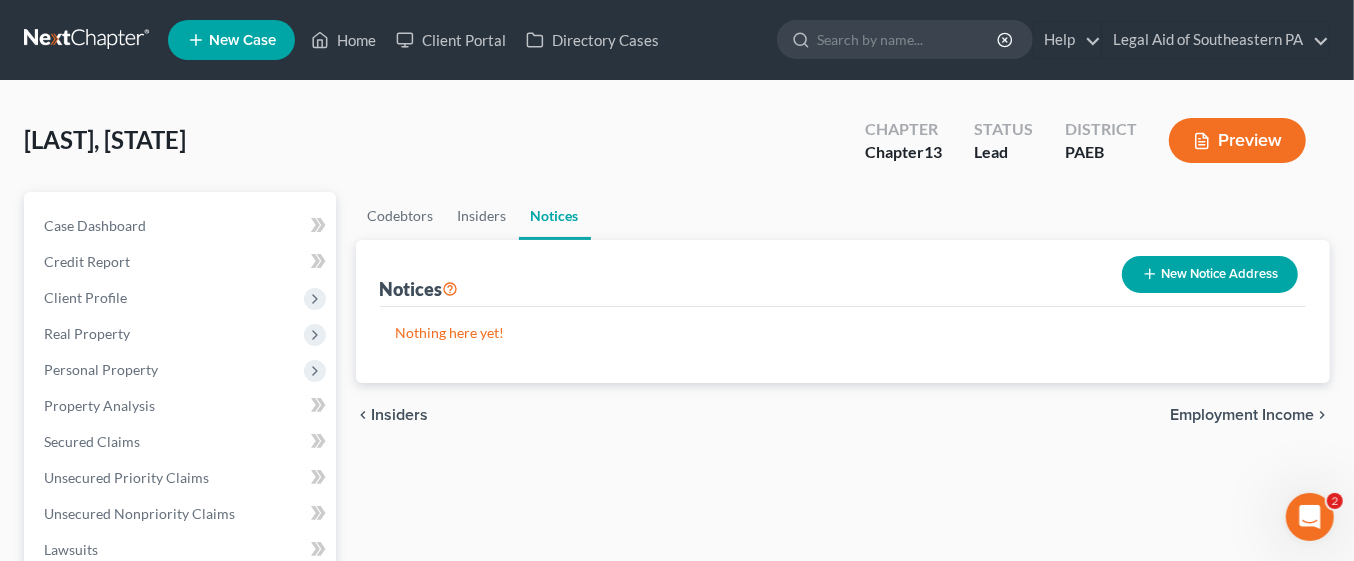 click on "Employment Income" at bounding box center [1242, 415] 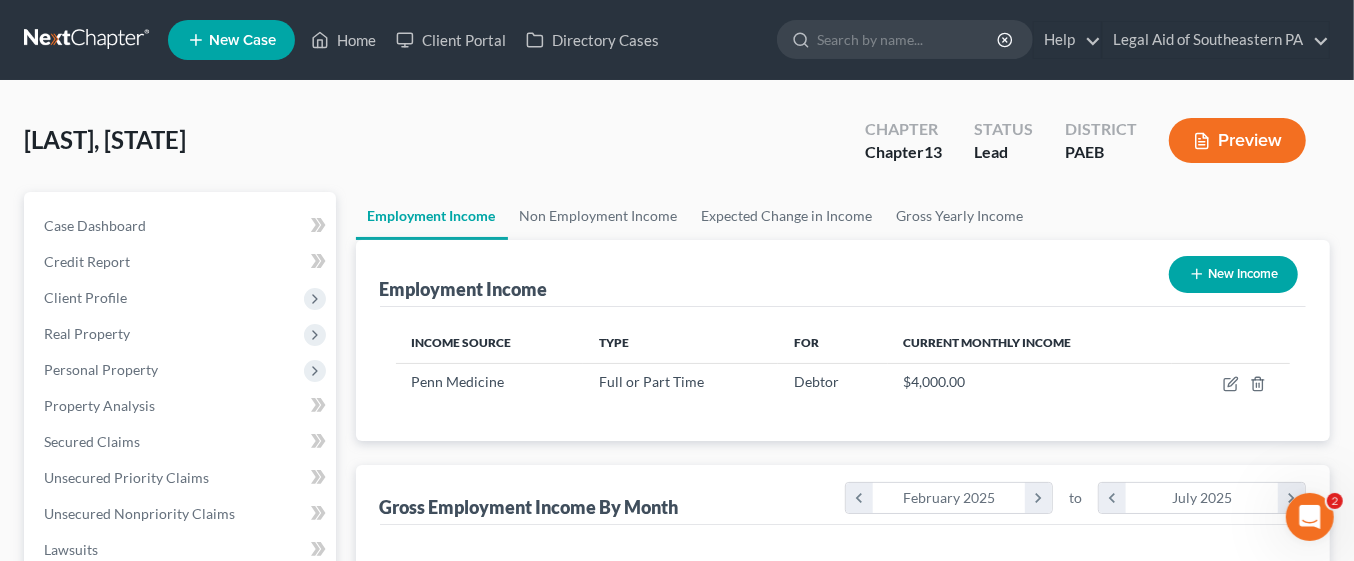 scroll, scrollTop: 999643, scrollLeft: 999455, axis: both 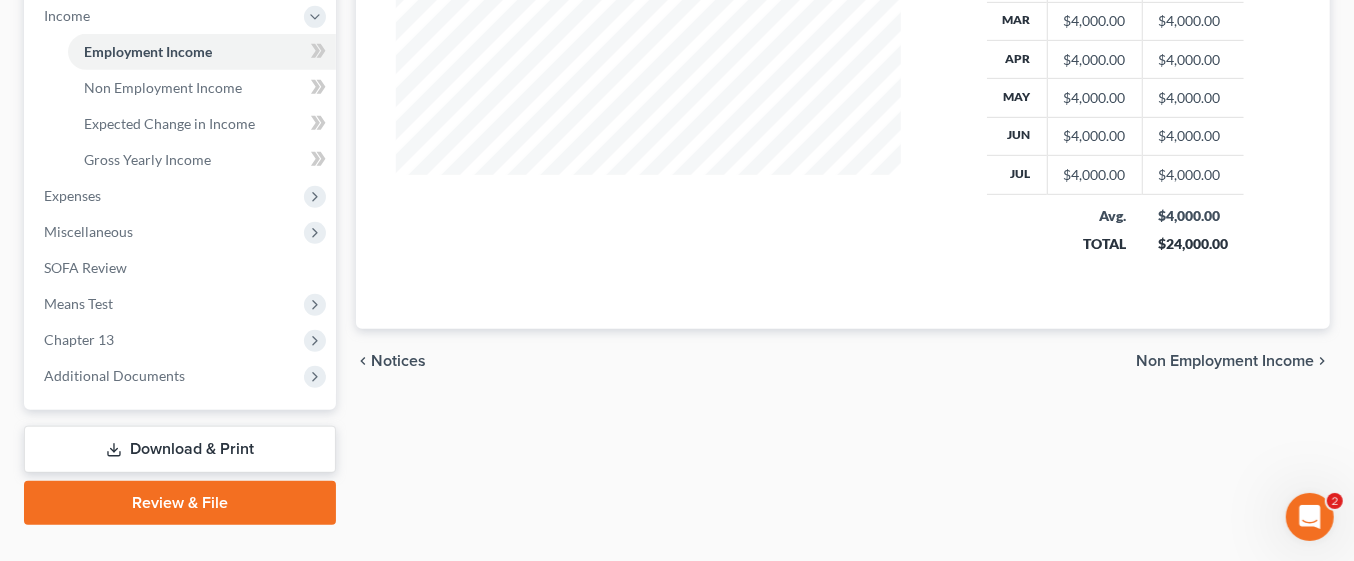 click on "Non Employment Income" at bounding box center [1225, 361] 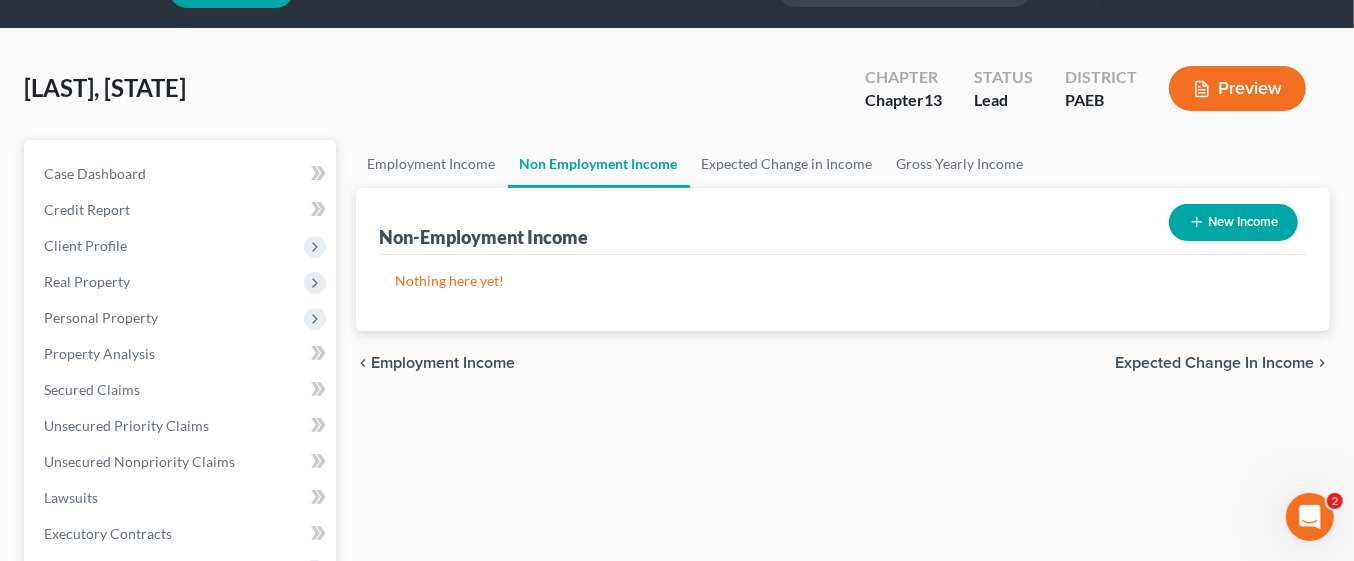 scroll, scrollTop: 0, scrollLeft: 0, axis: both 